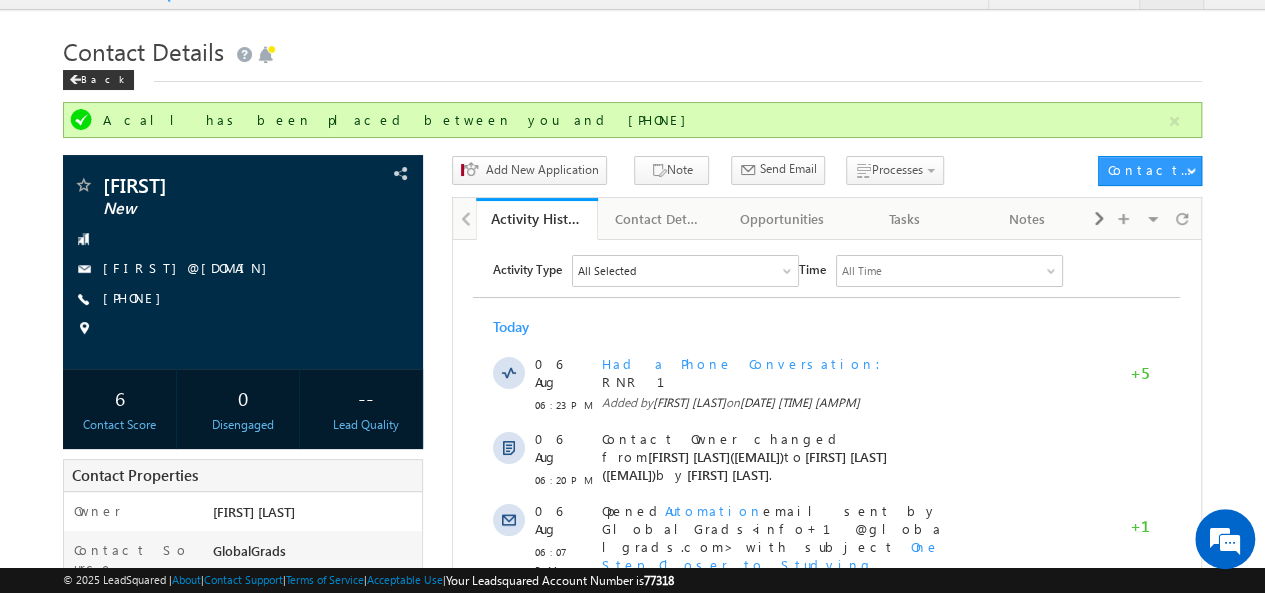scroll, scrollTop: 0, scrollLeft: 0, axis: both 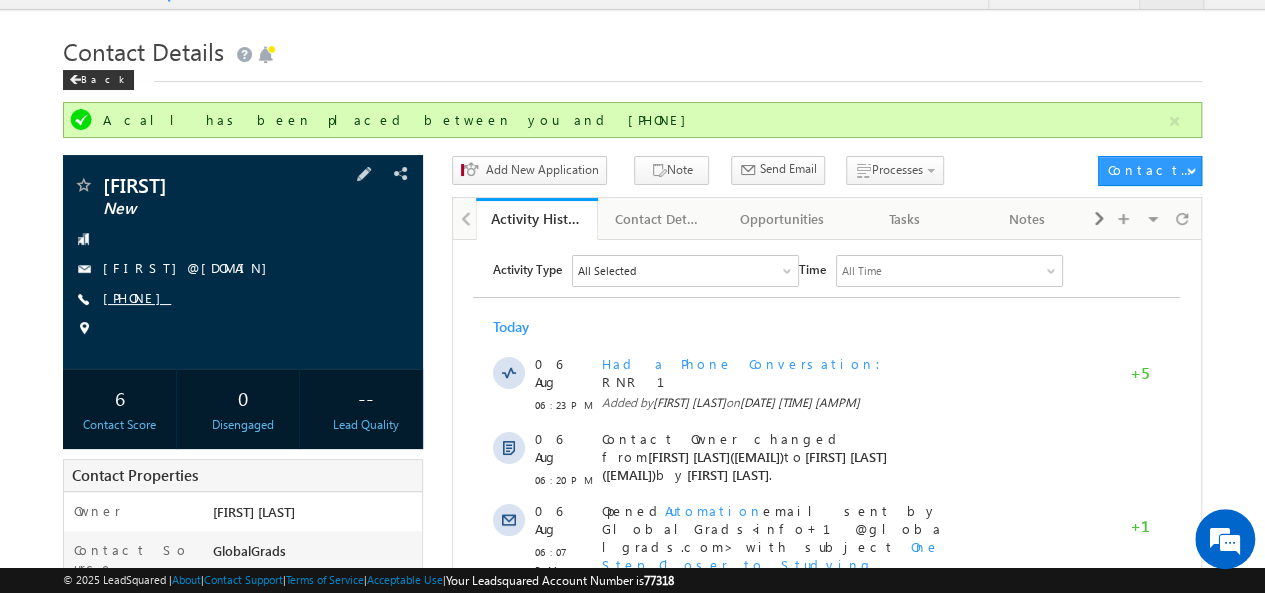 click on "[PHONE]" at bounding box center (137, 297) 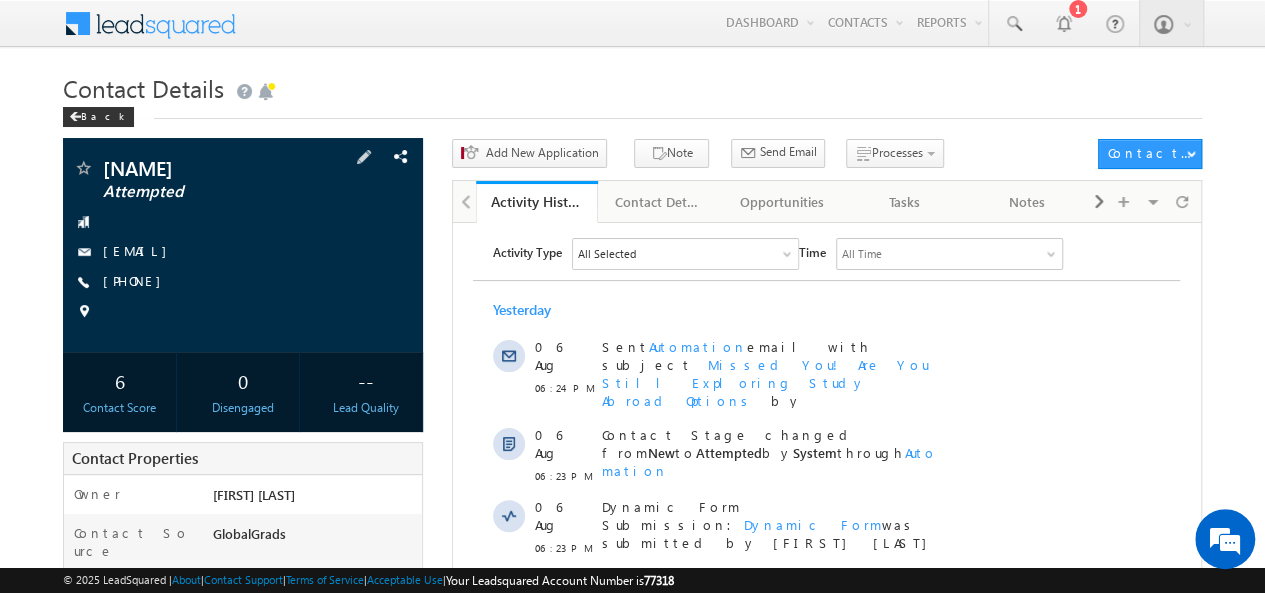 scroll, scrollTop: 0, scrollLeft: 0, axis: both 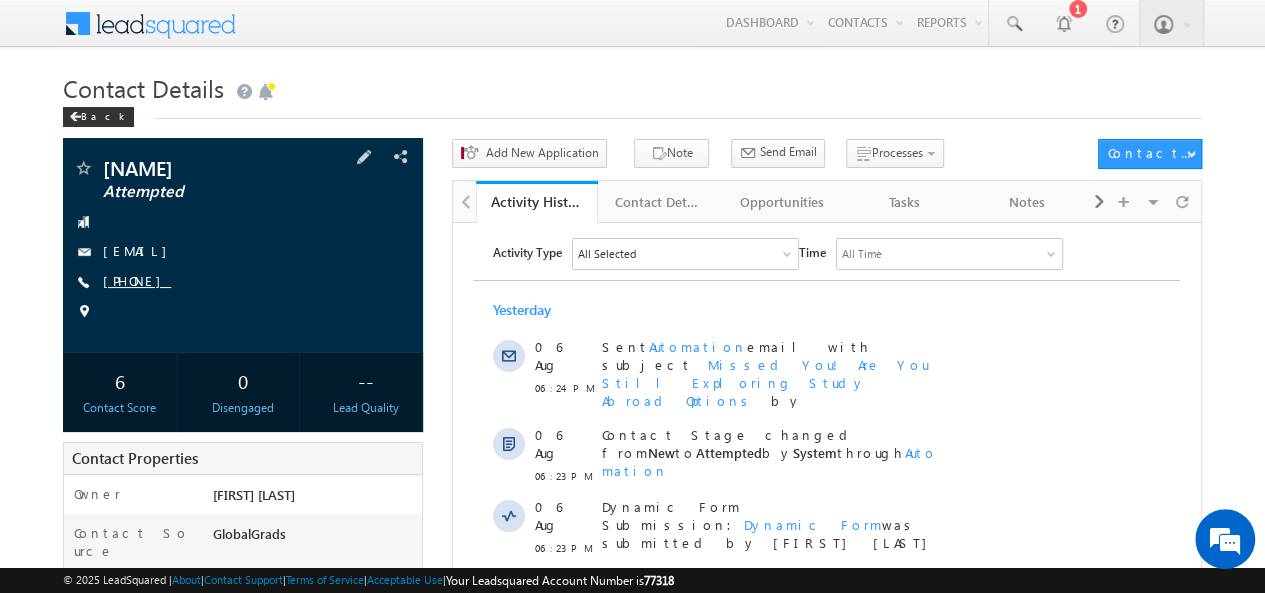 click on "[PHONE]" at bounding box center [137, 280] 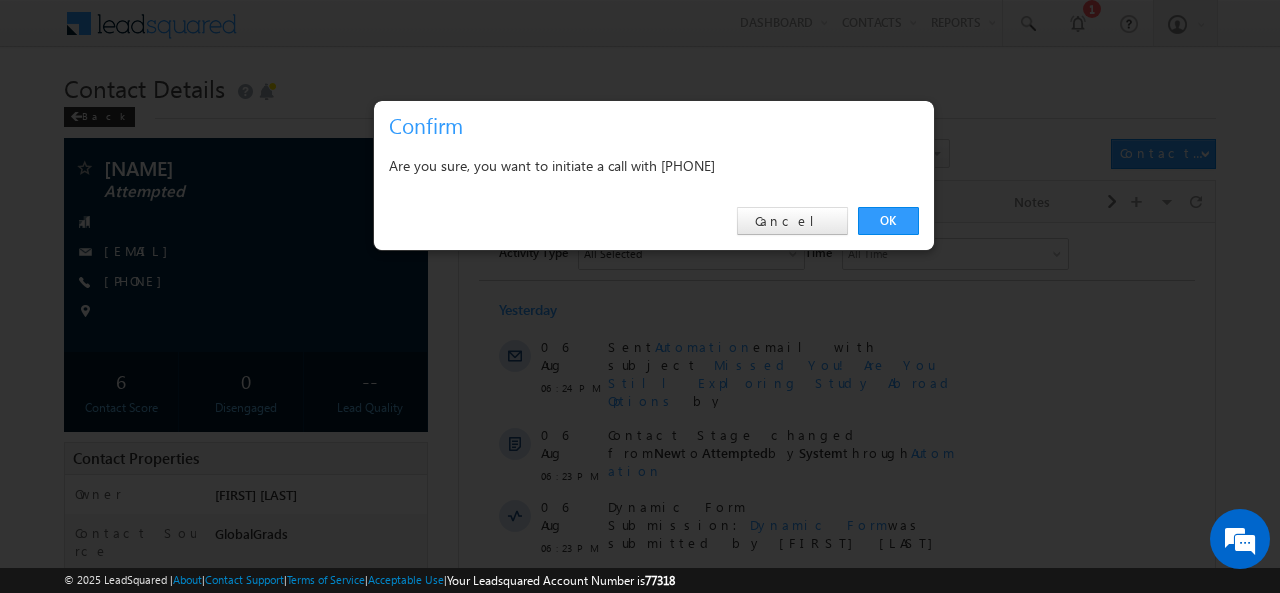 click on "Are you sure, you want to initiate a call with +91-8754061996" at bounding box center [654, 165] 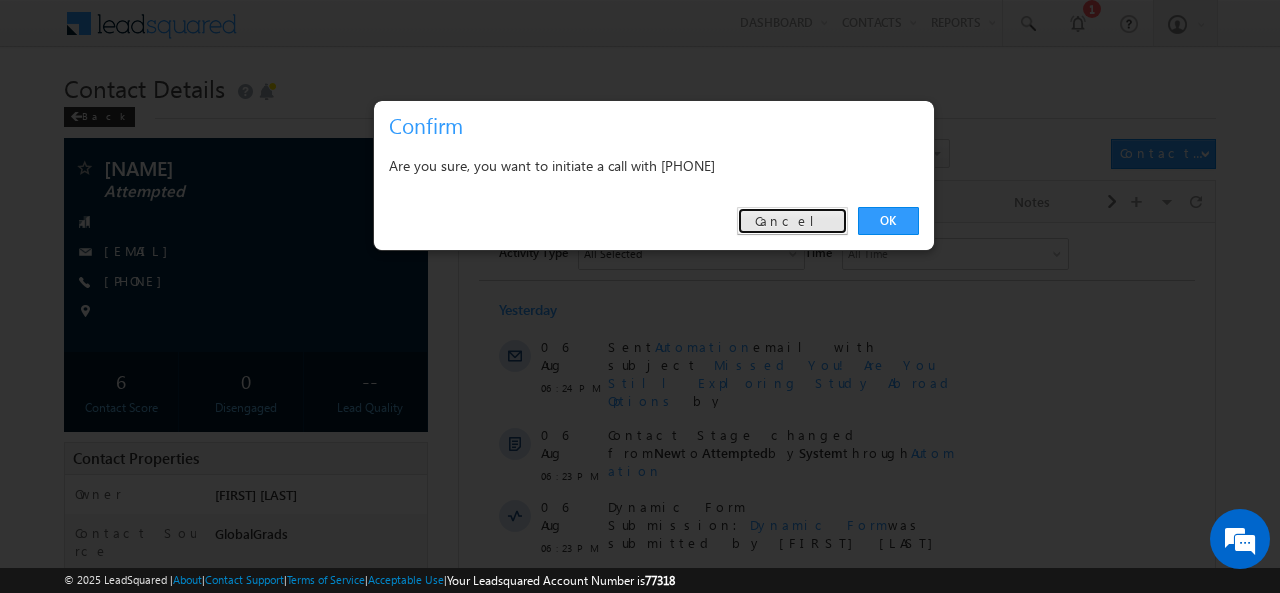 click on "Cancel" at bounding box center [792, 221] 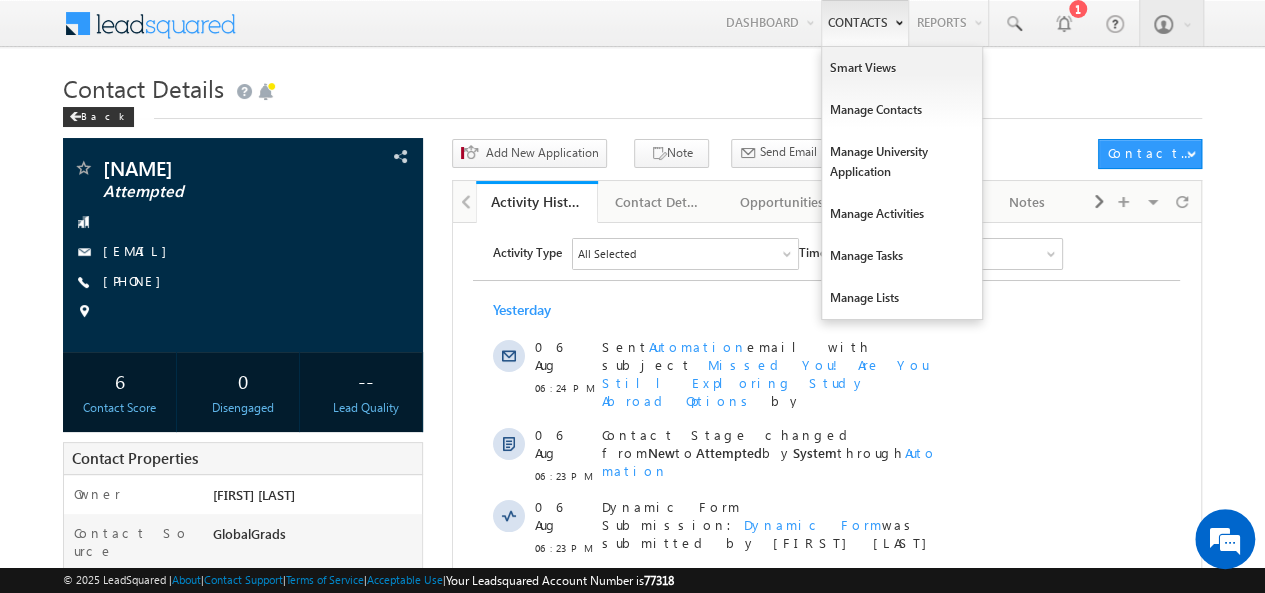scroll, scrollTop: 0, scrollLeft: 0, axis: both 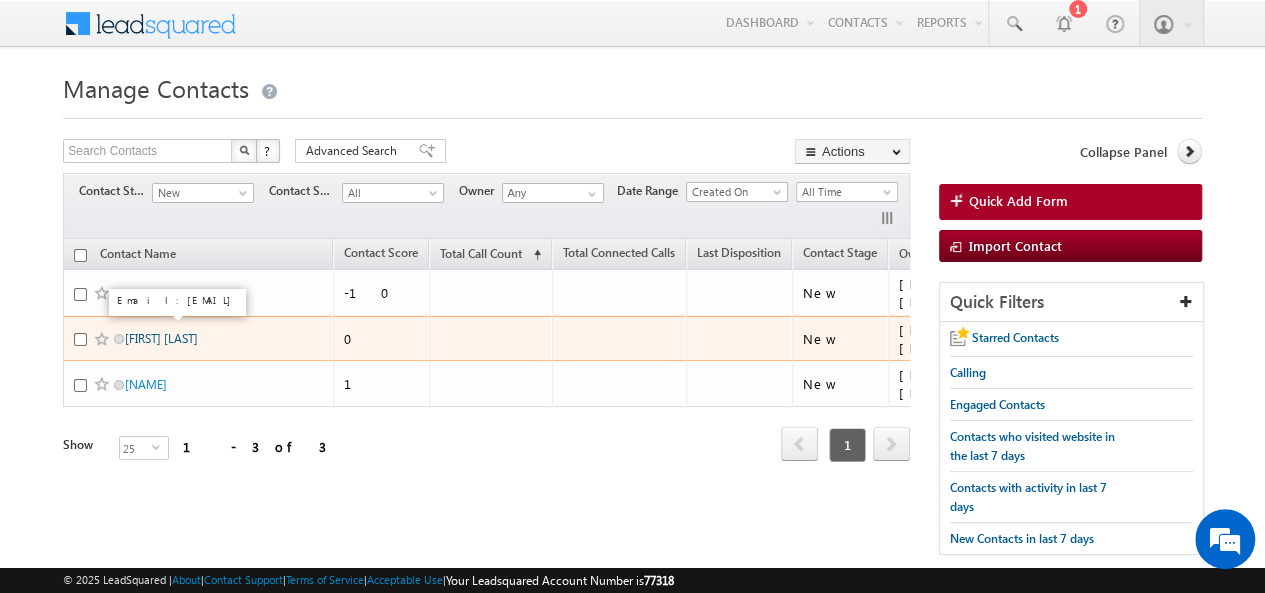 click on "Haariesh Mohammed" at bounding box center [161, 338] 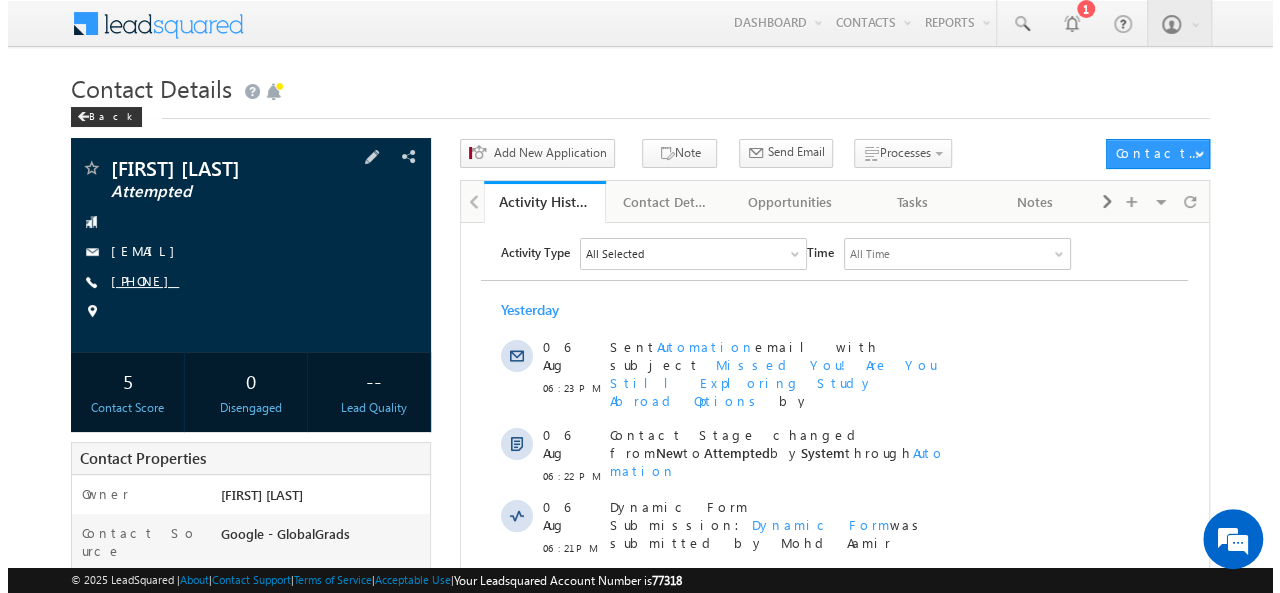 scroll, scrollTop: 0, scrollLeft: 0, axis: both 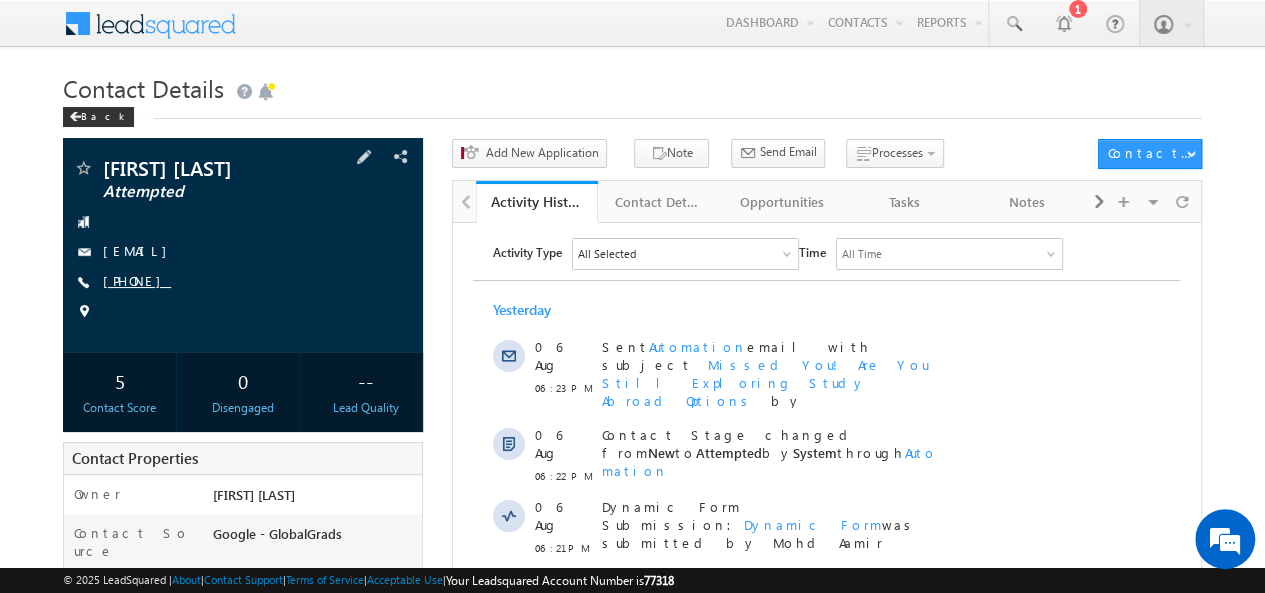 click on "[PHONE]" at bounding box center (137, 280) 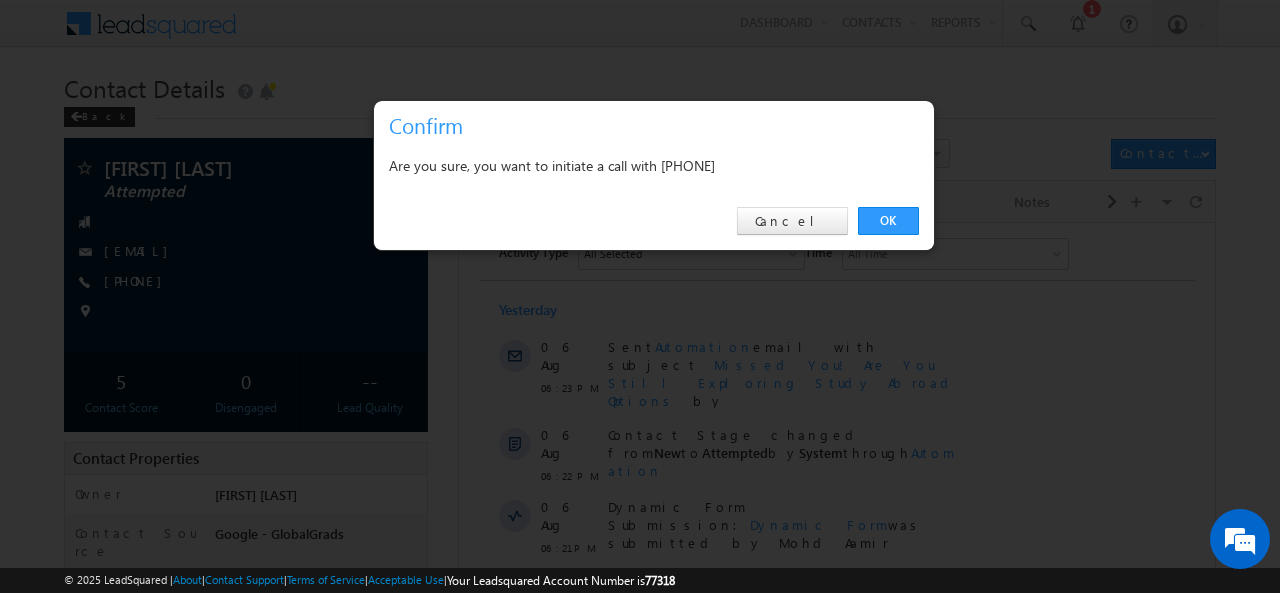 click on "Are you sure, you want to initiate a call with [PHONE]" at bounding box center (654, 165) 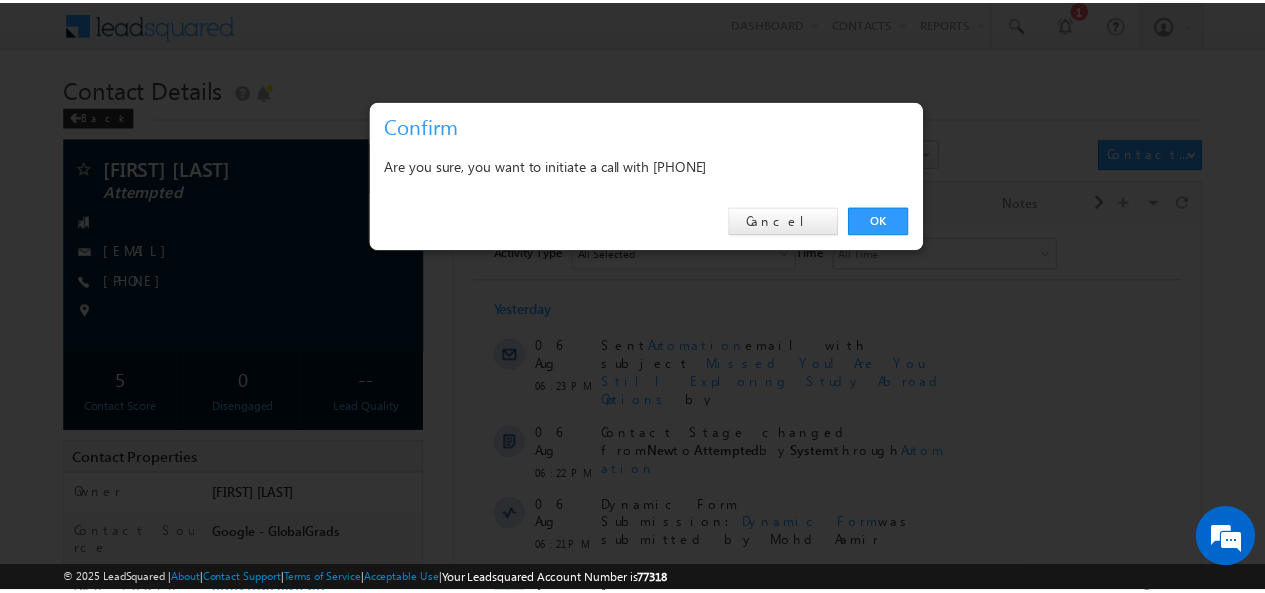 scroll, scrollTop: 0, scrollLeft: 0, axis: both 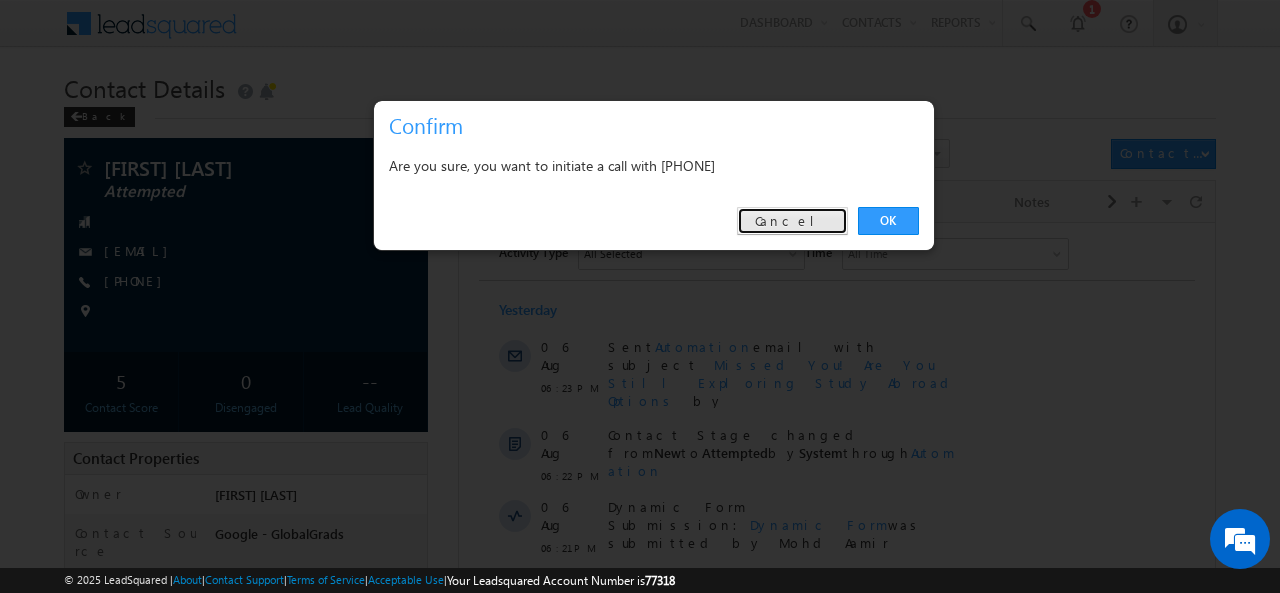click on "Cancel" at bounding box center (792, 221) 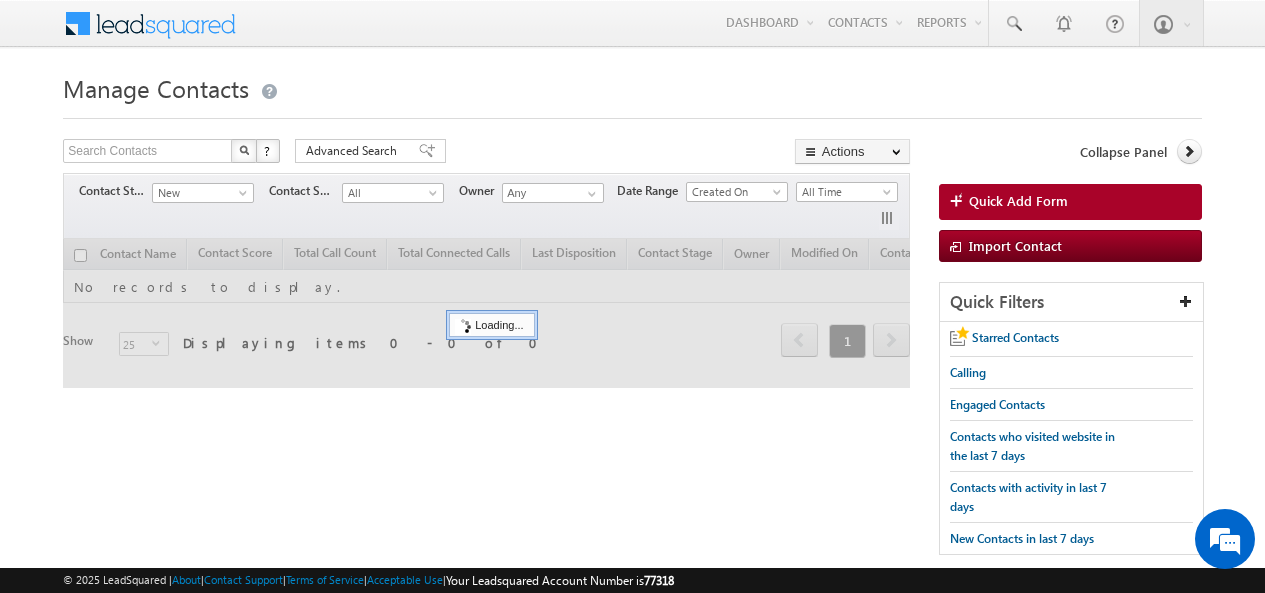 scroll, scrollTop: 0, scrollLeft: 0, axis: both 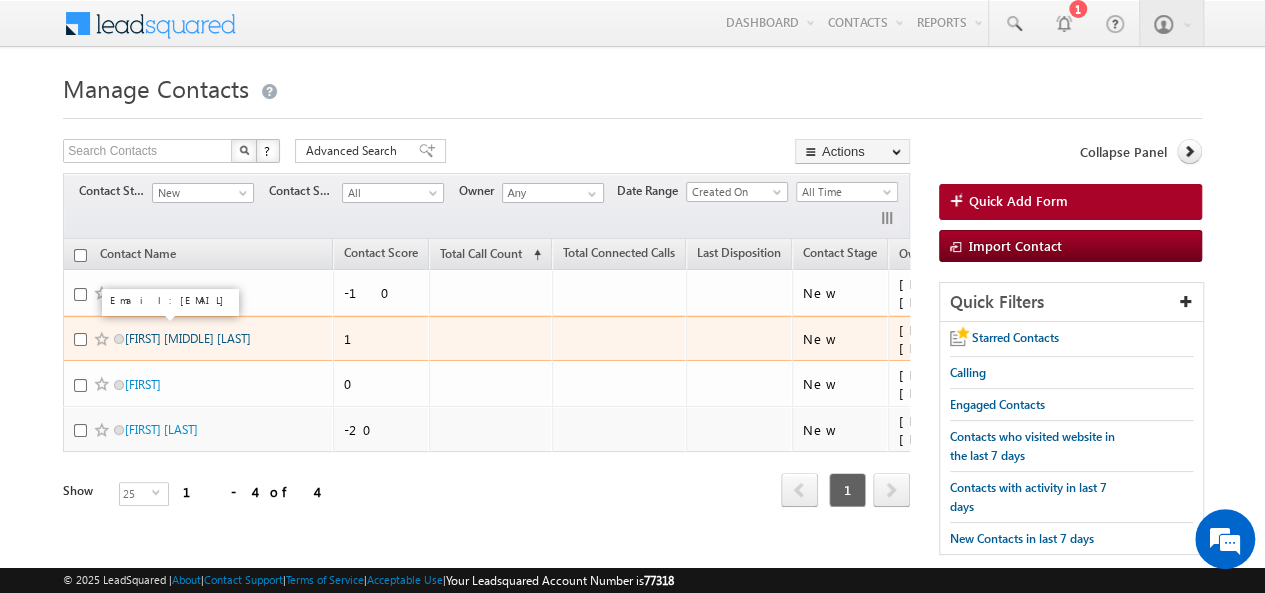 click on "POLINENI VENKATA UMESHCHANDRA" at bounding box center (188, 338) 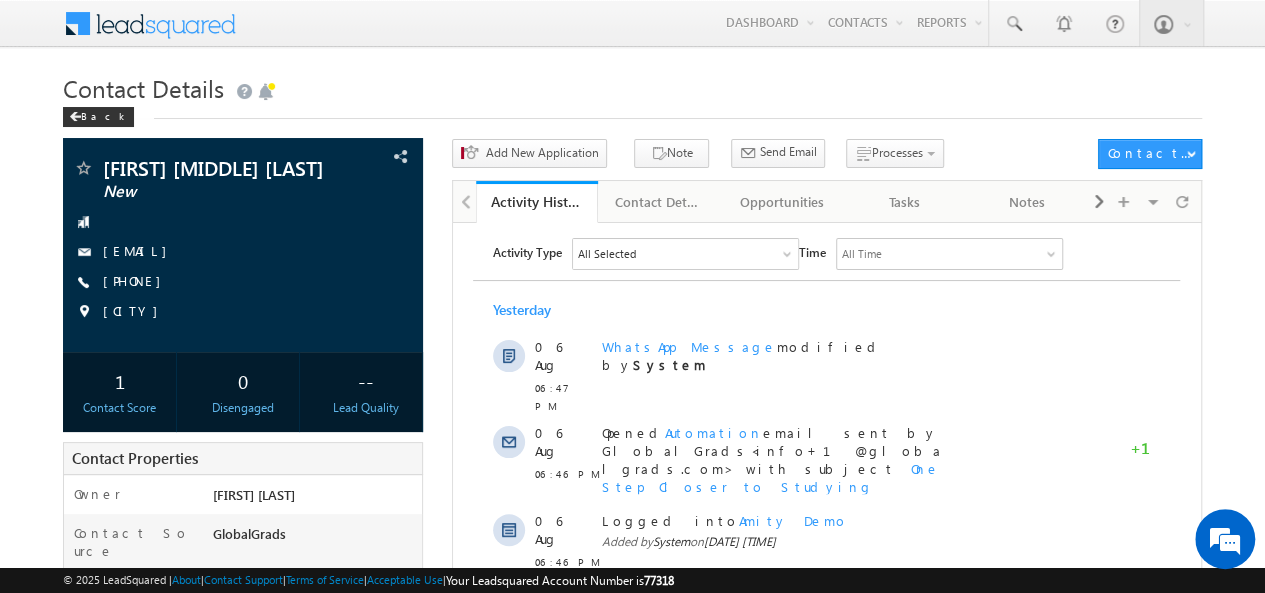 scroll, scrollTop: 0, scrollLeft: 0, axis: both 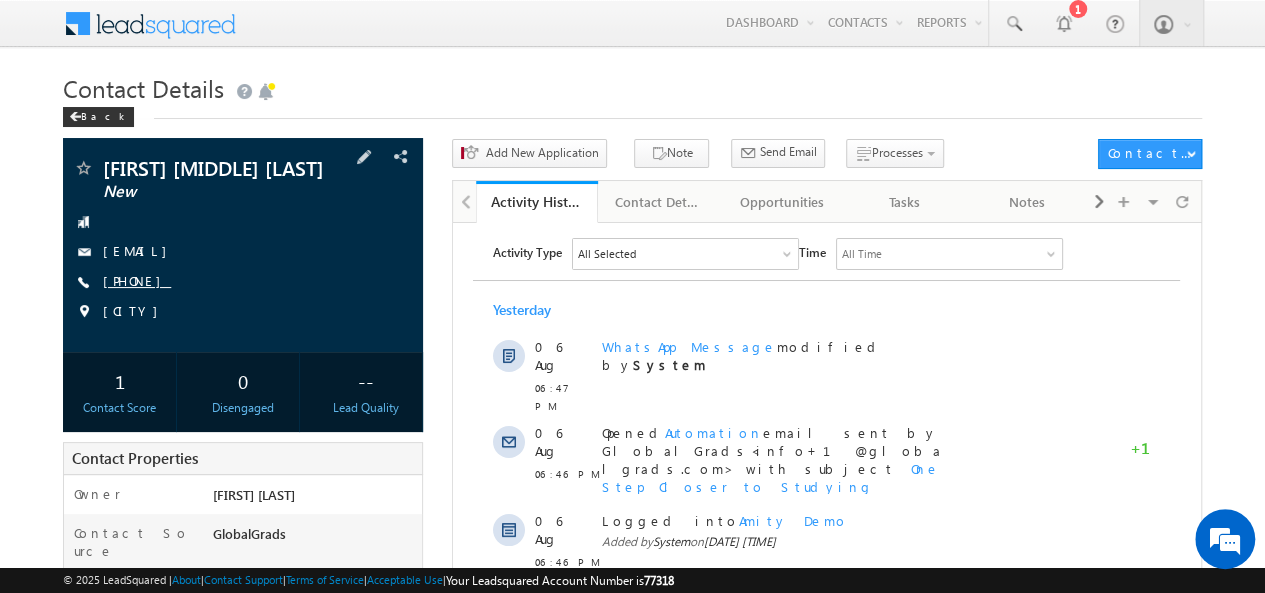 click on "[PHONE]" at bounding box center (137, 280) 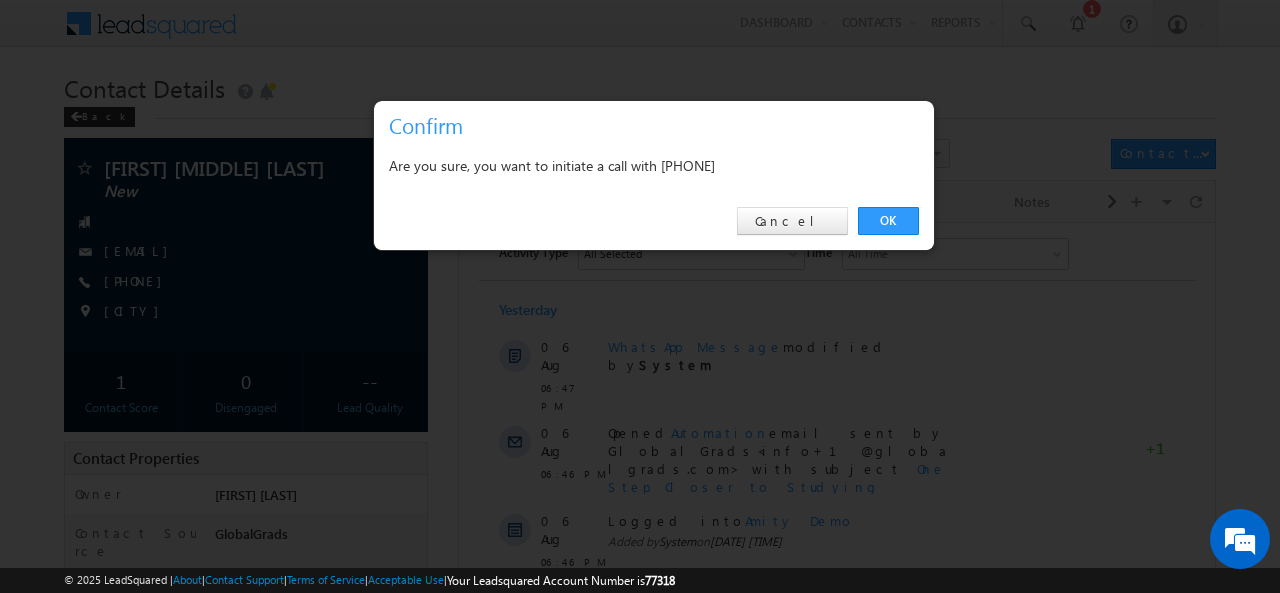 click on "Are you sure, you want to initiate a call with [PHONE]" at bounding box center [654, 165] 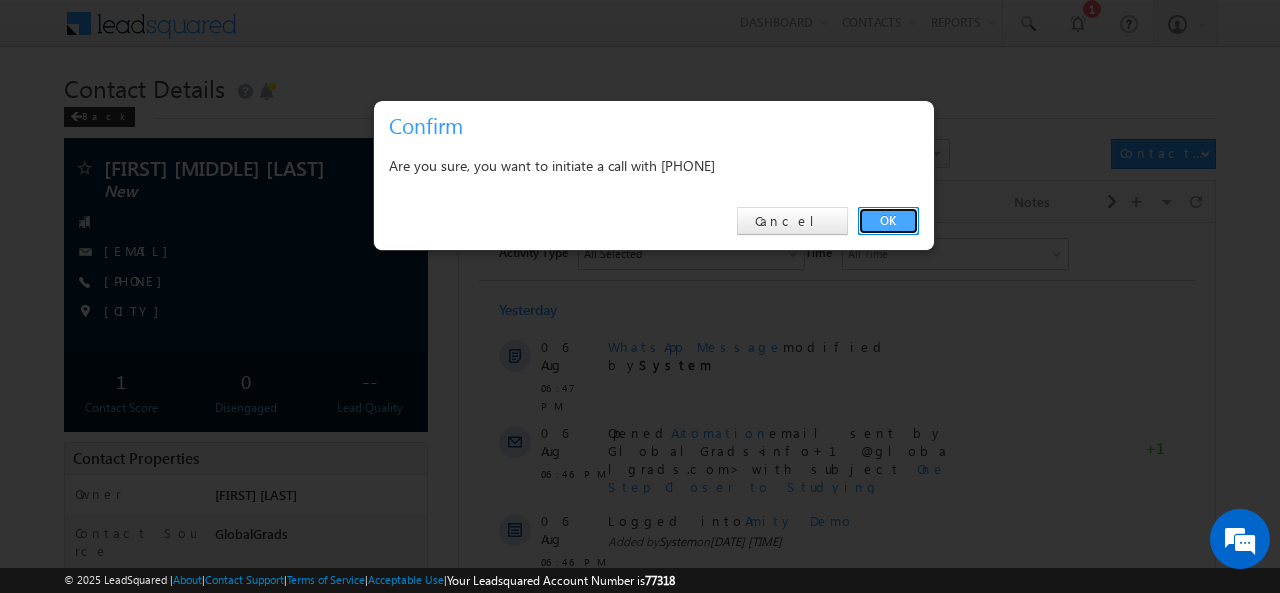click on "OK" at bounding box center [888, 221] 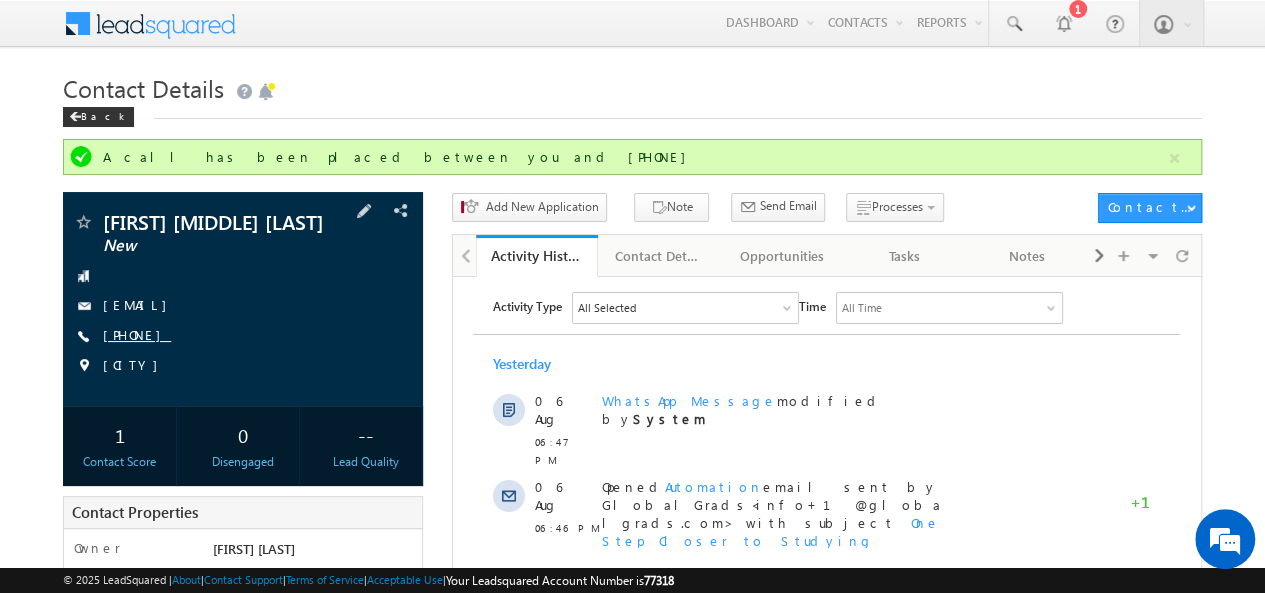 click on "[PHONE]" at bounding box center [137, 334] 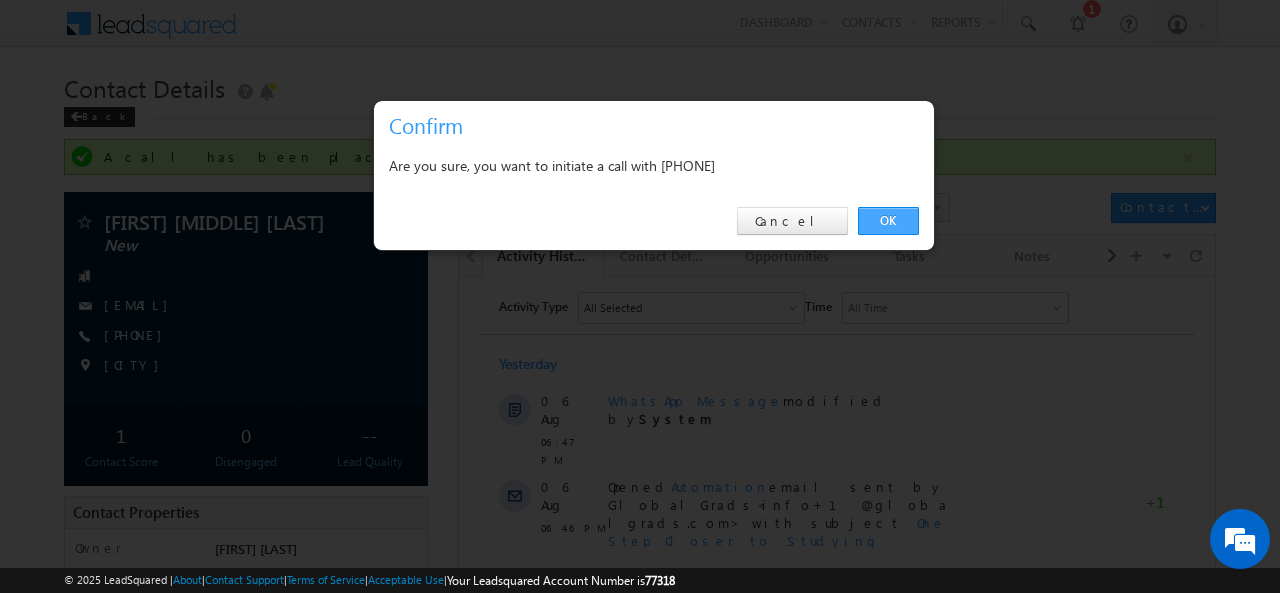 click on "OK" at bounding box center [888, 221] 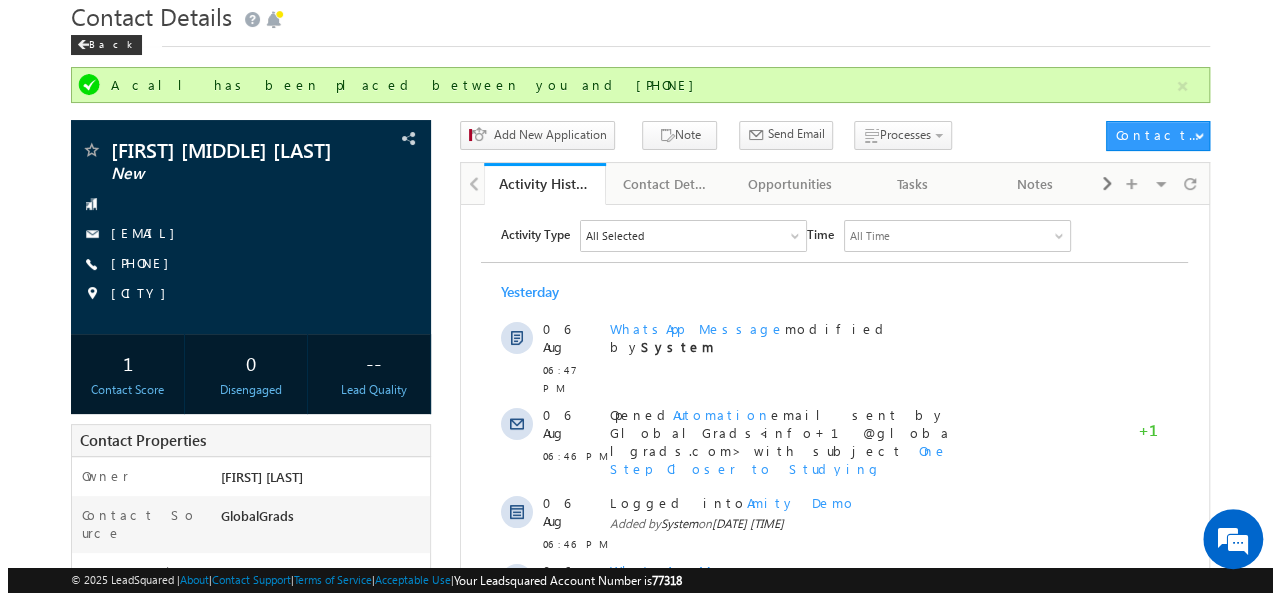 scroll, scrollTop: 71, scrollLeft: 0, axis: vertical 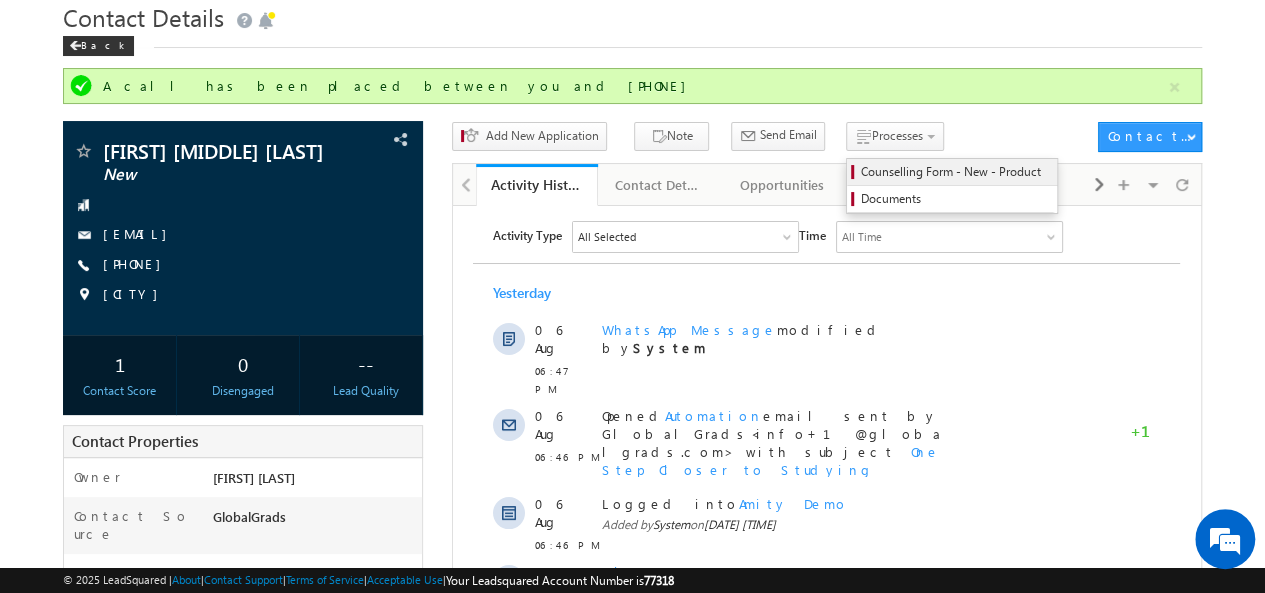 click on "Counselling Form - New - Product" at bounding box center (955, 172) 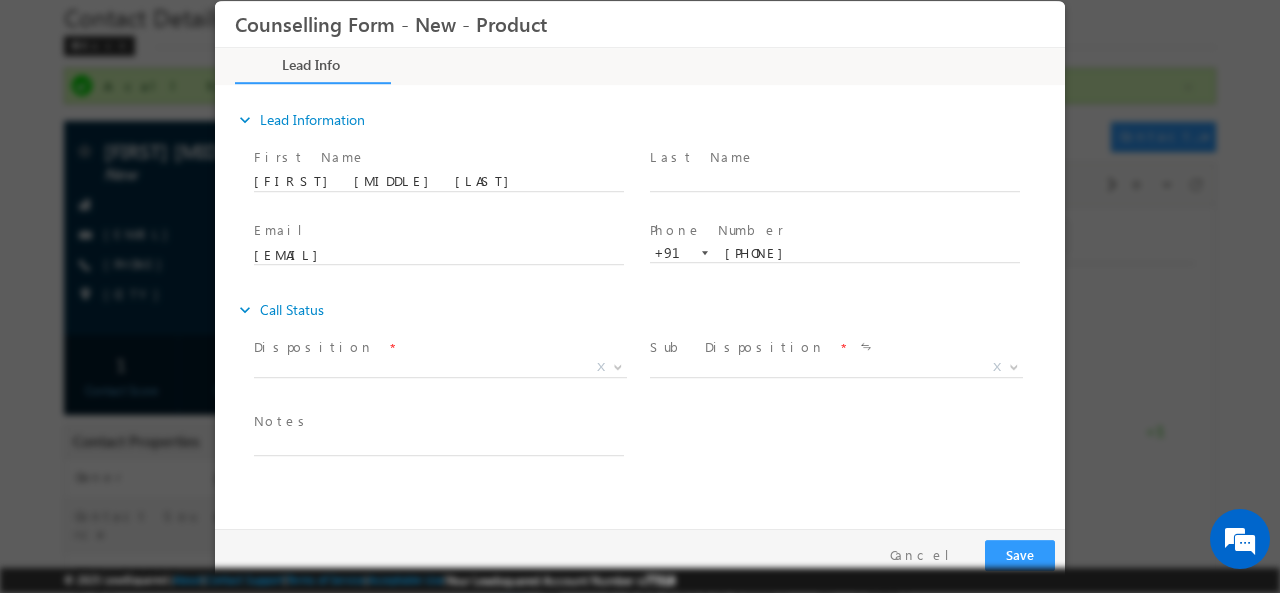 scroll, scrollTop: 0, scrollLeft: 0, axis: both 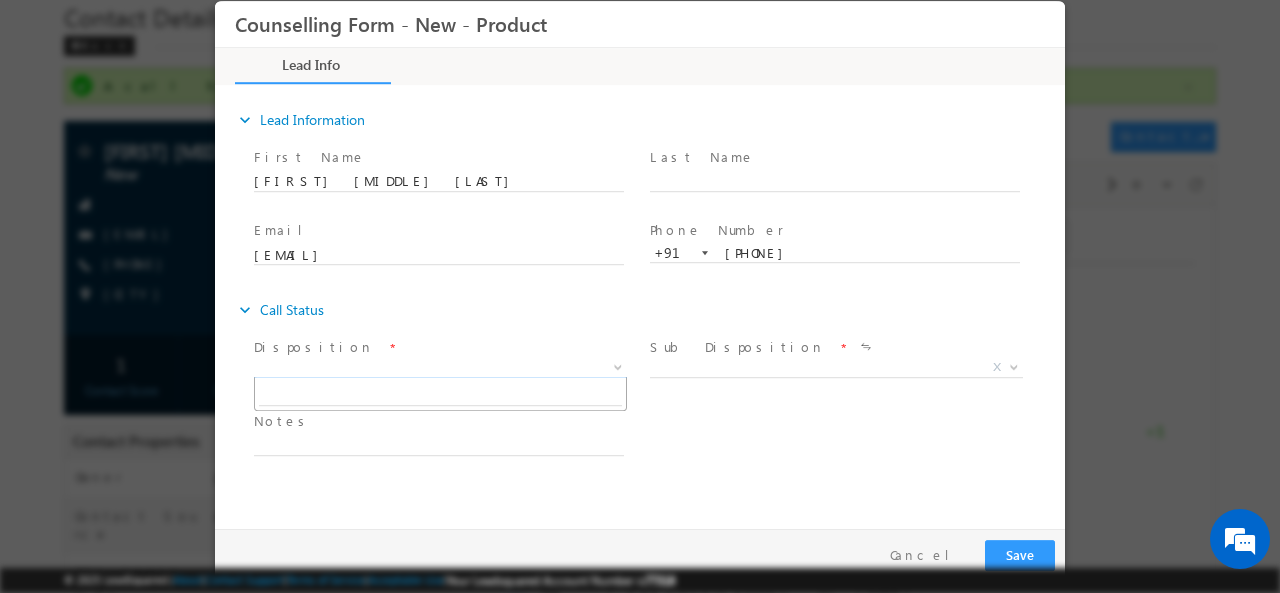 click on "X" at bounding box center [440, 367] 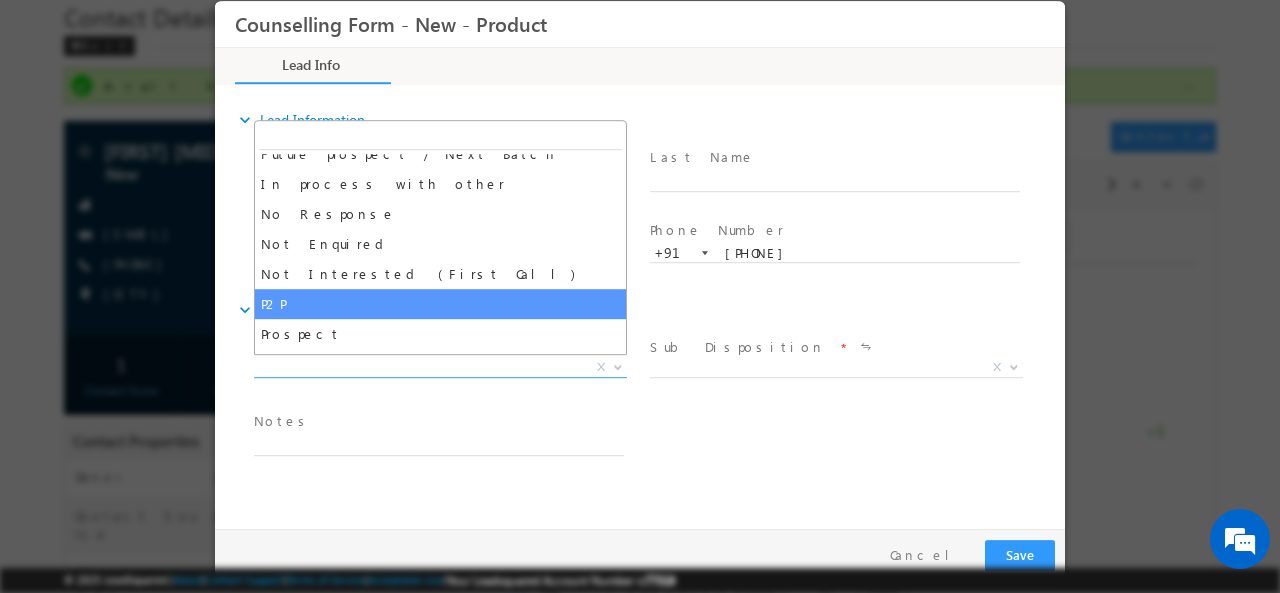 scroll, scrollTop: 130, scrollLeft: 0, axis: vertical 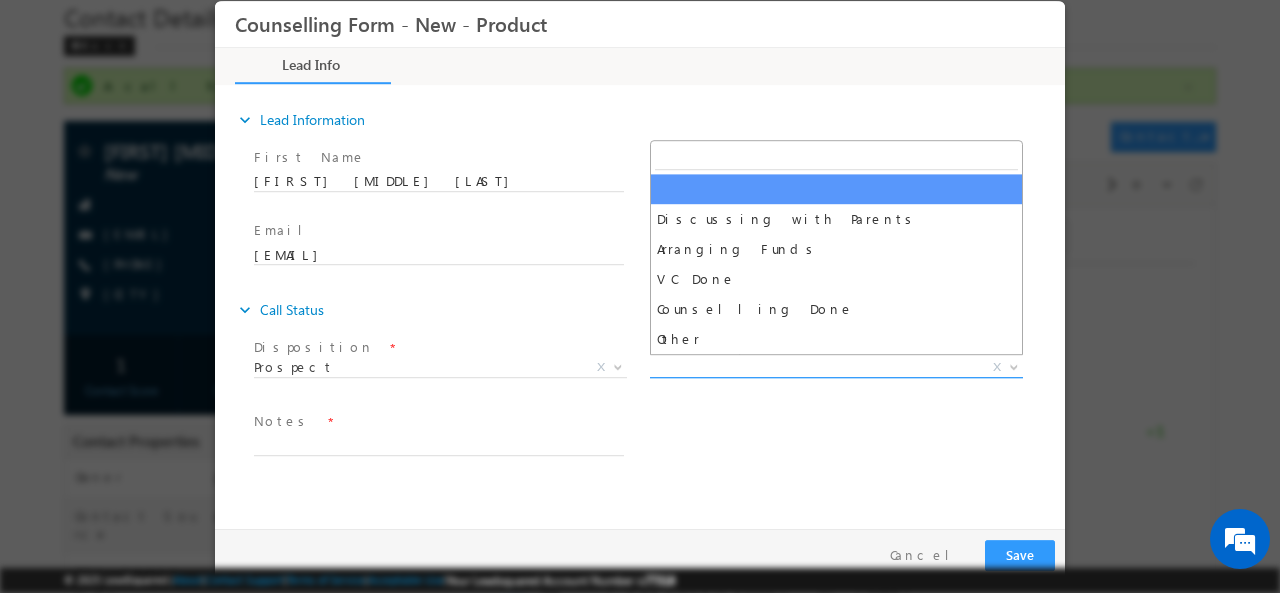 click on "X" at bounding box center [836, 367] 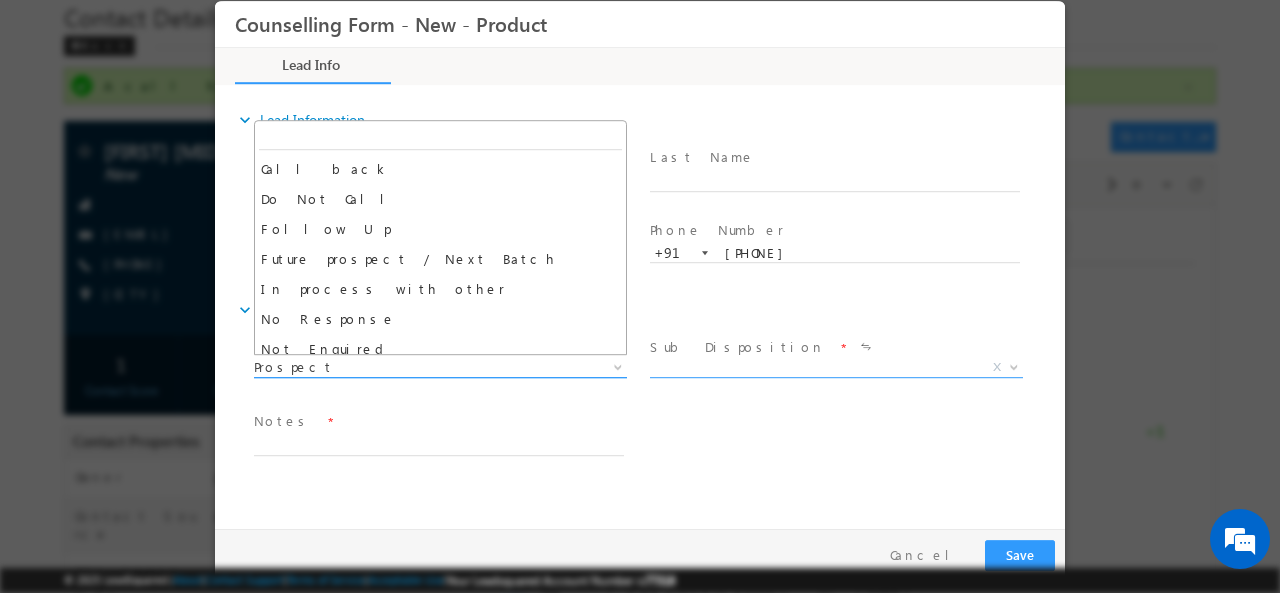 click on "Prospect" at bounding box center [416, 366] 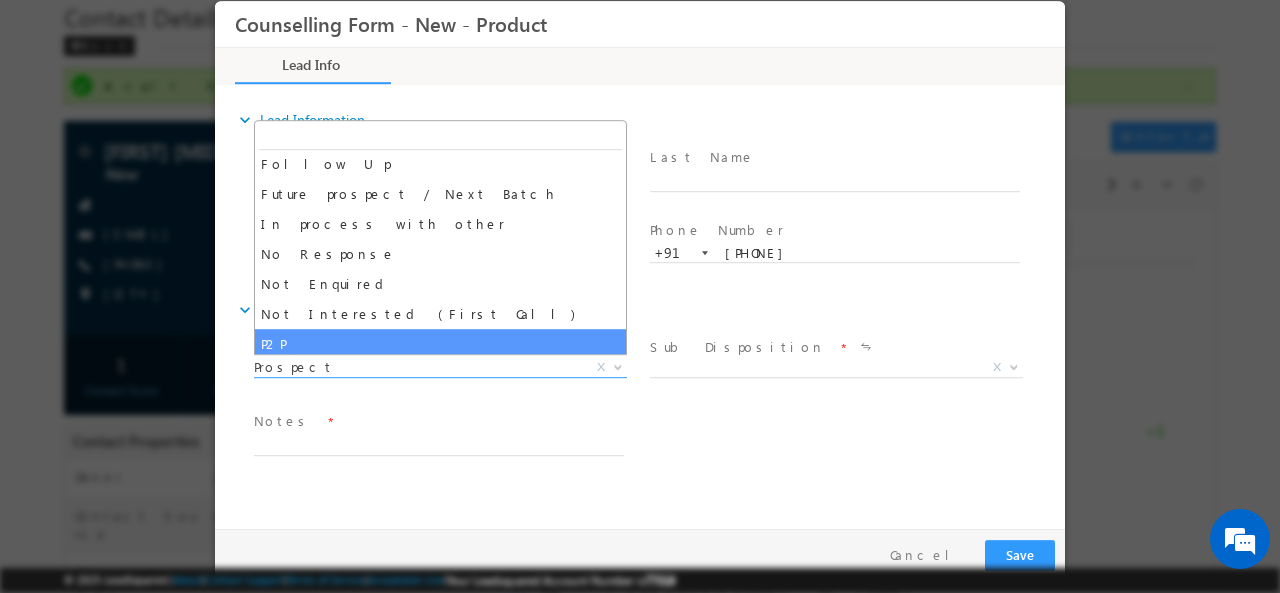 scroll, scrollTop: 64, scrollLeft: 0, axis: vertical 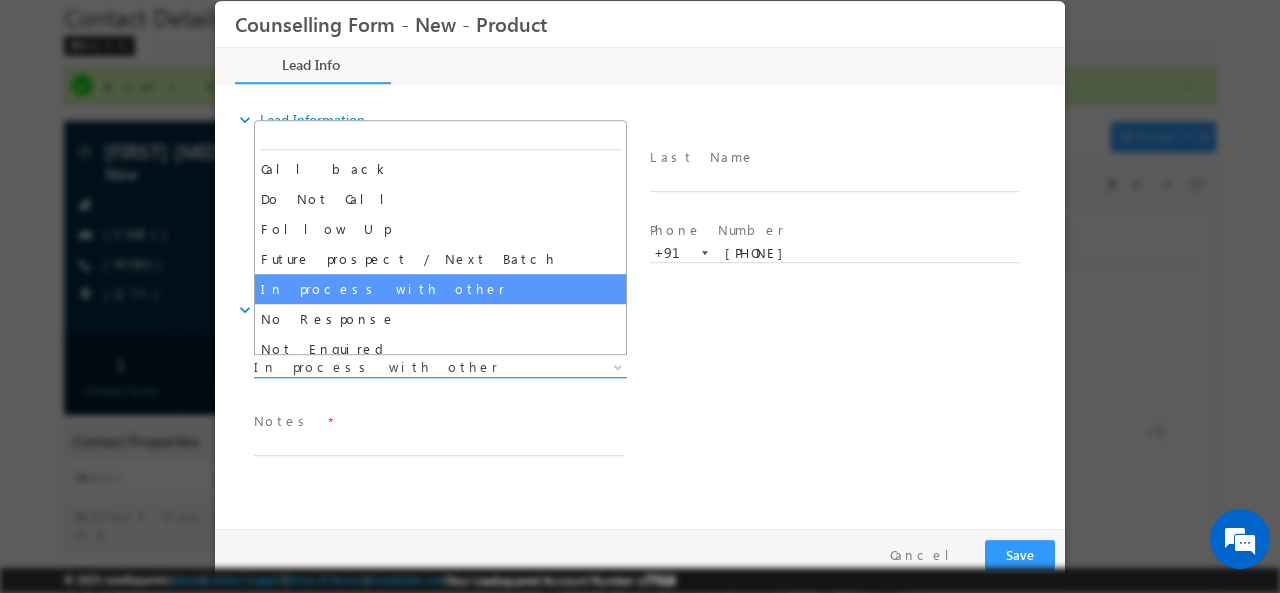 click on "In process with other" at bounding box center (416, 366) 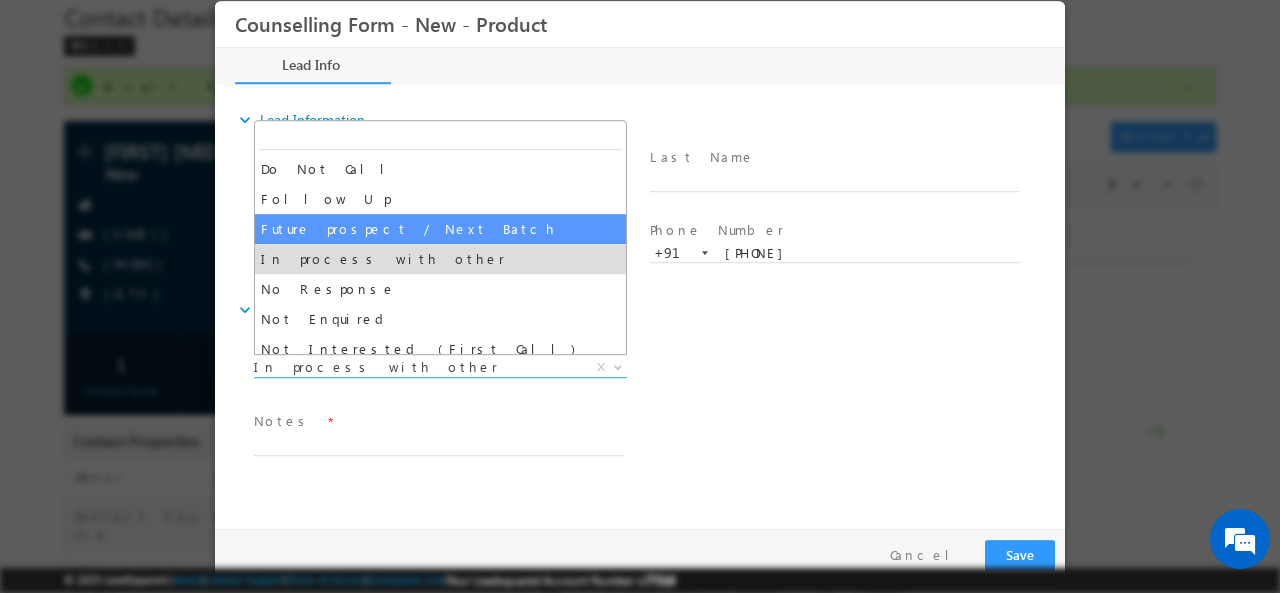 scroll, scrollTop: 0, scrollLeft: 0, axis: both 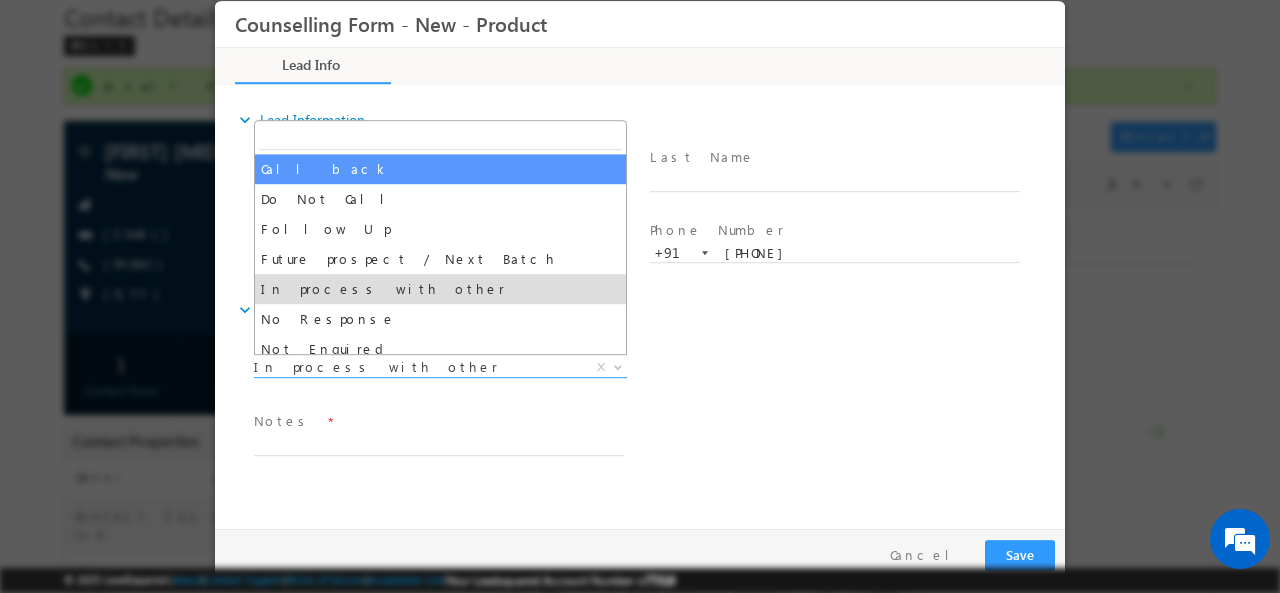 select on "Call back" 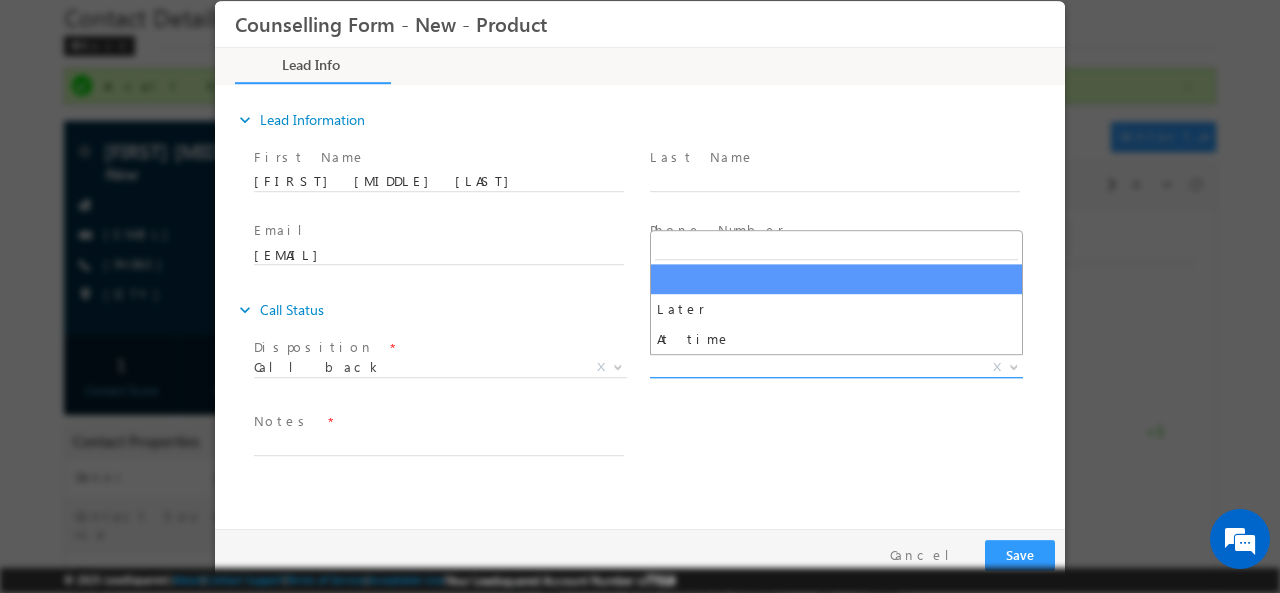 click on "X" at bounding box center (836, 367) 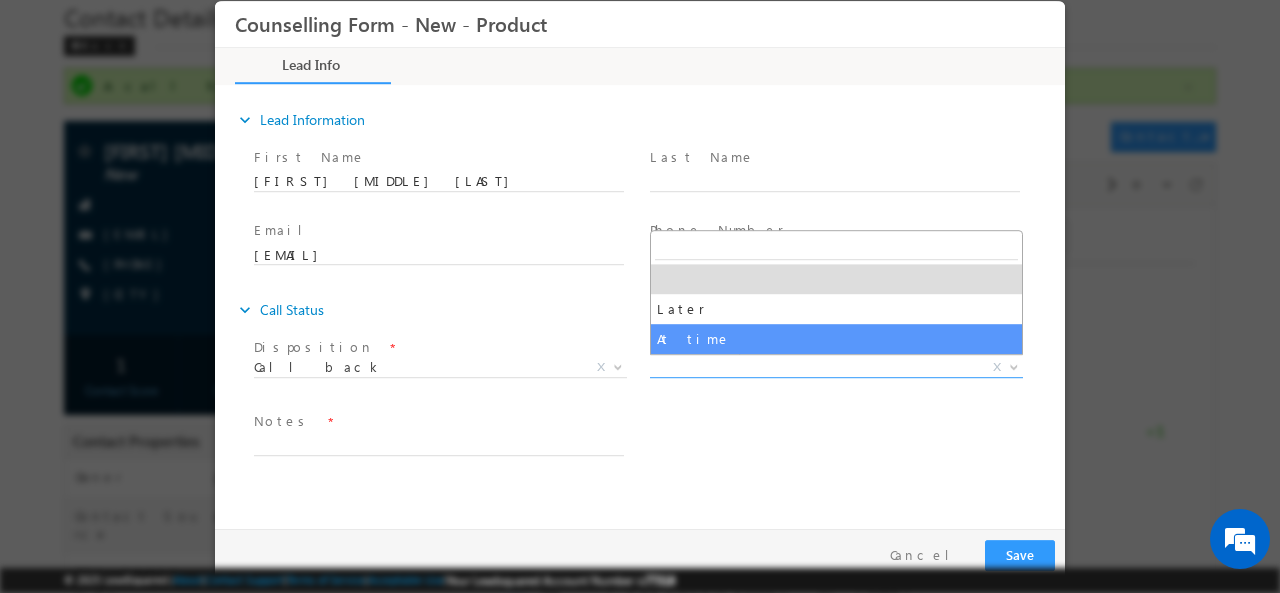 select on "At time" 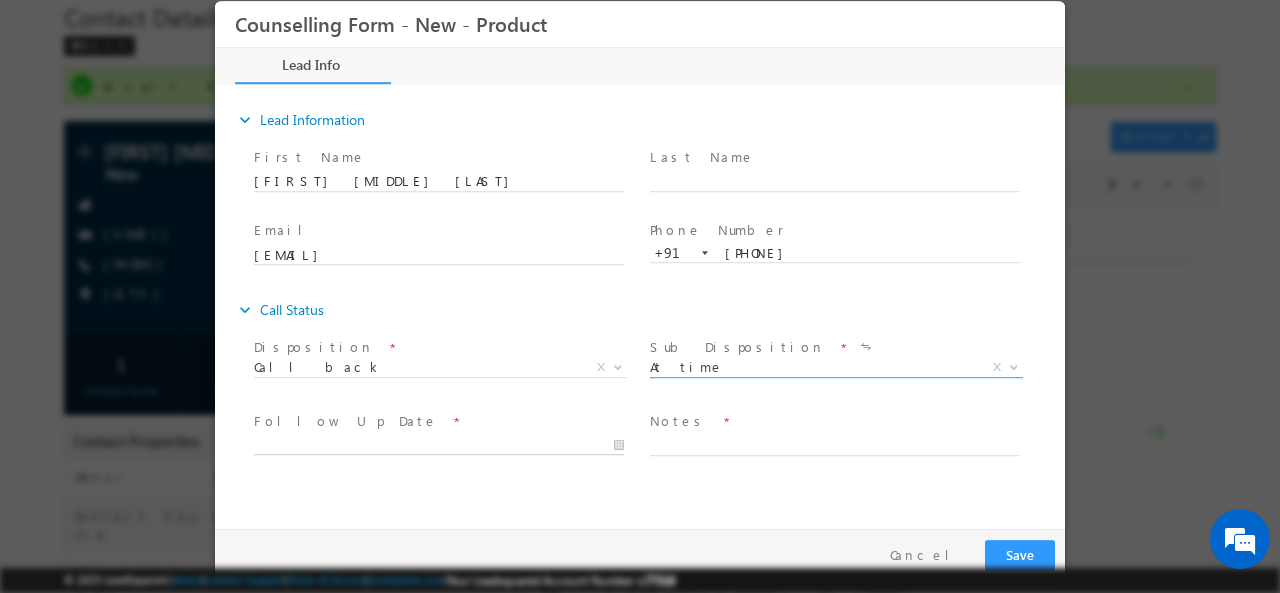 type on "[DATE] [TIME]" 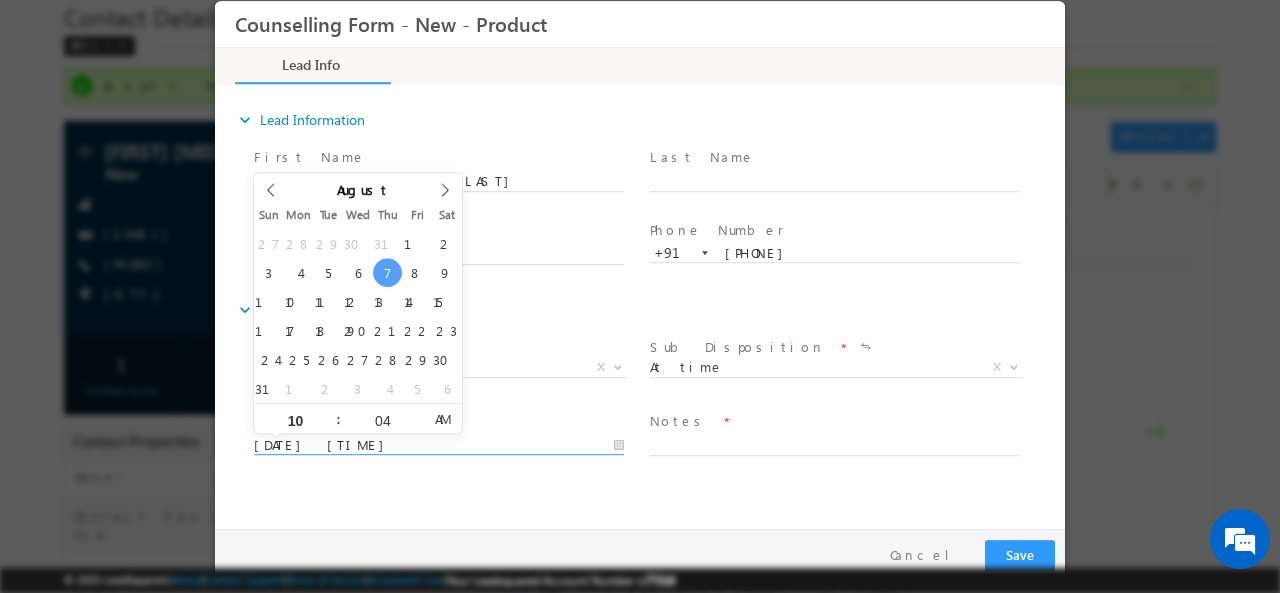 click on "[DATE] [TIME]" at bounding box center [439, 445] 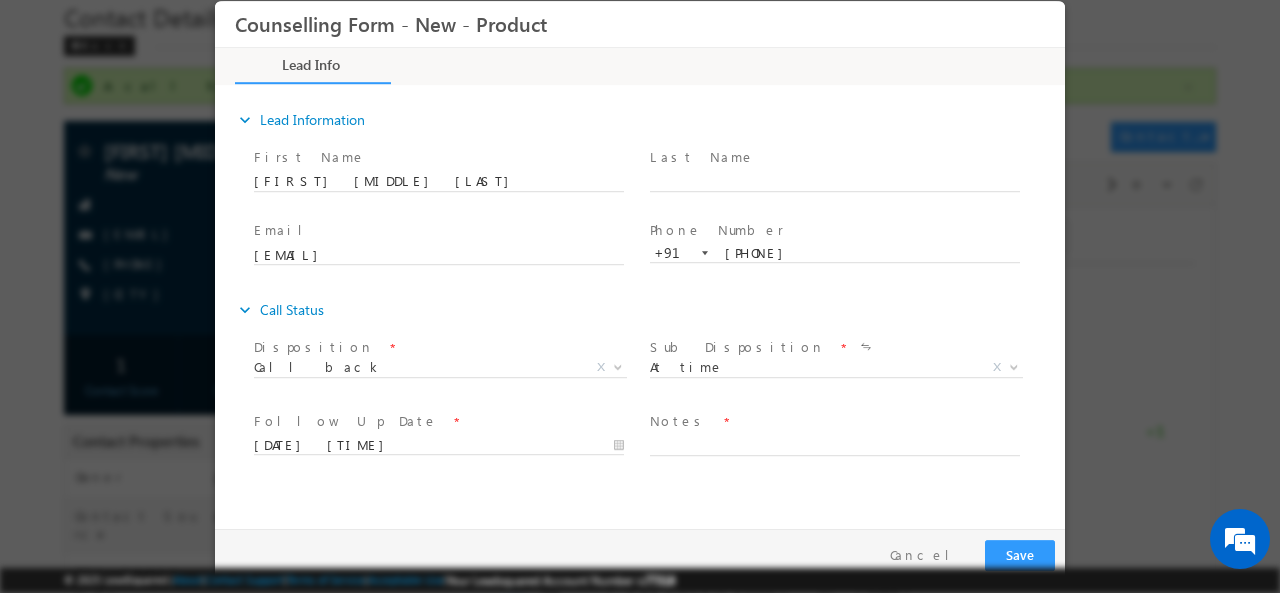 click on "expand_more Lead Information
First Name" at bounding box center (645, 303) 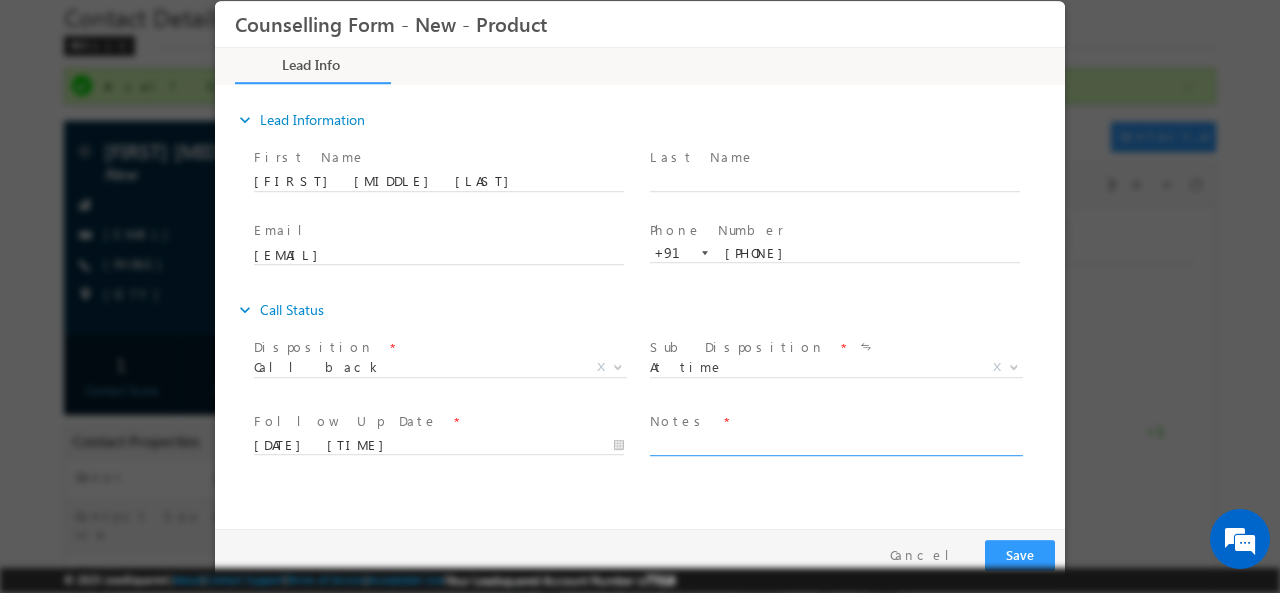 click at bounding box center [835, 443] 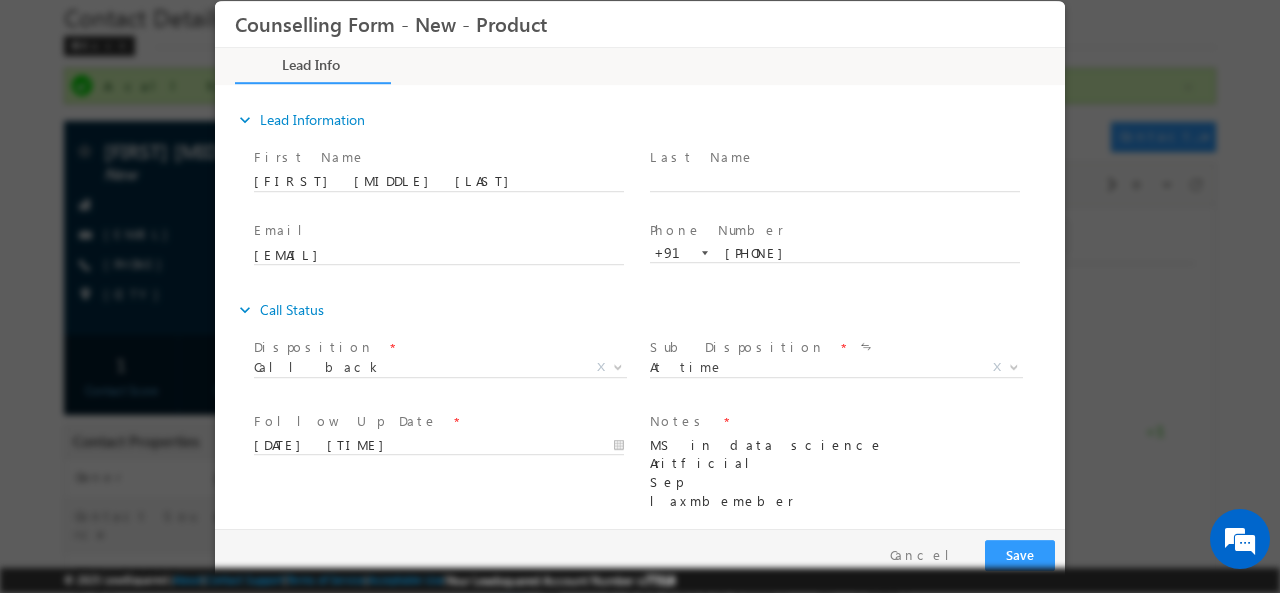 scroll, scrollTop: 70, scrollLeft: 0, axis: vertical 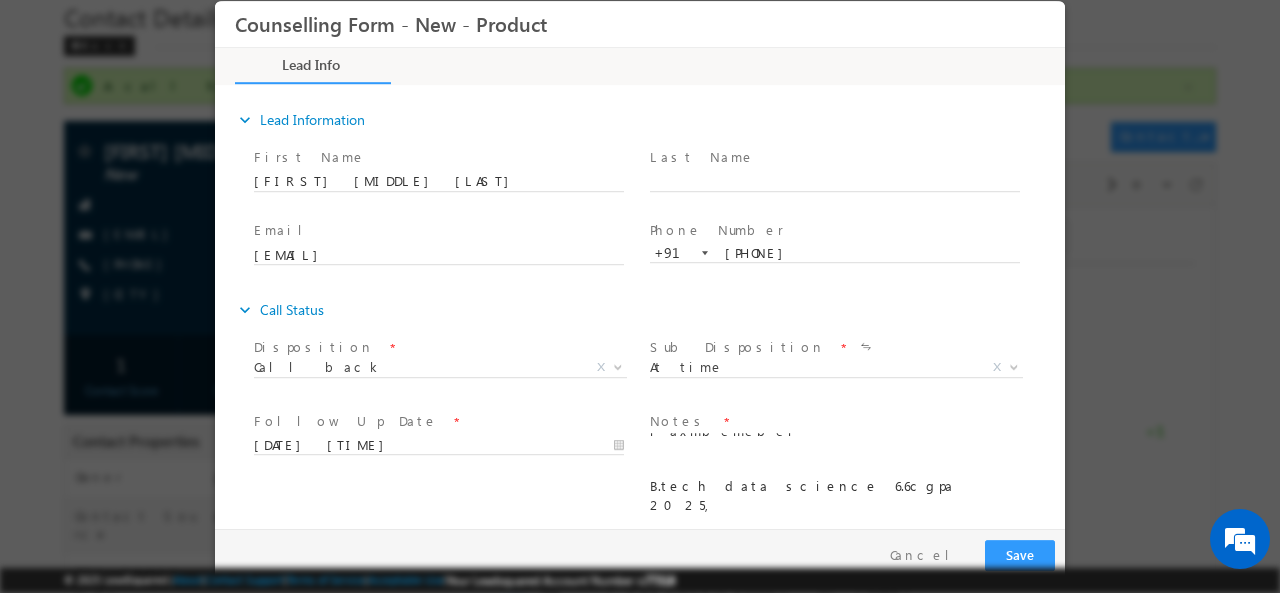 type on "MS in data science Aritficial
Sep
laxmbemeber
B.tech data science 6.6cgpa 2025,
10 th 65.3%  12th 9.gpa" 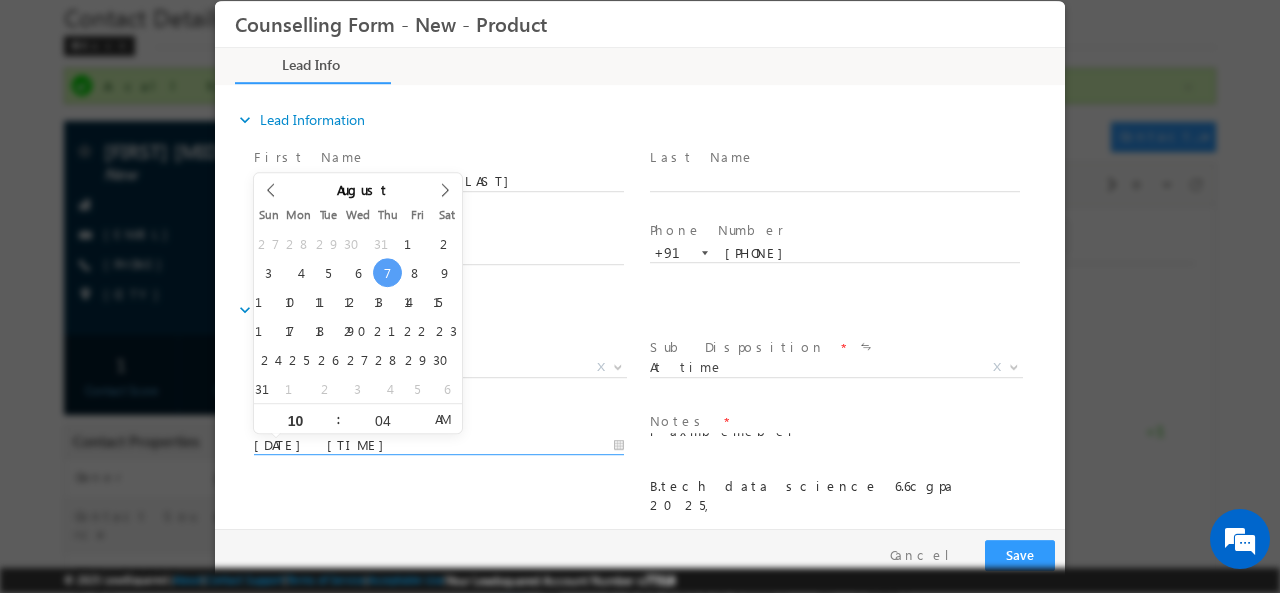 click on "[DATE] [TIME]" at bounding box center (439, 445) 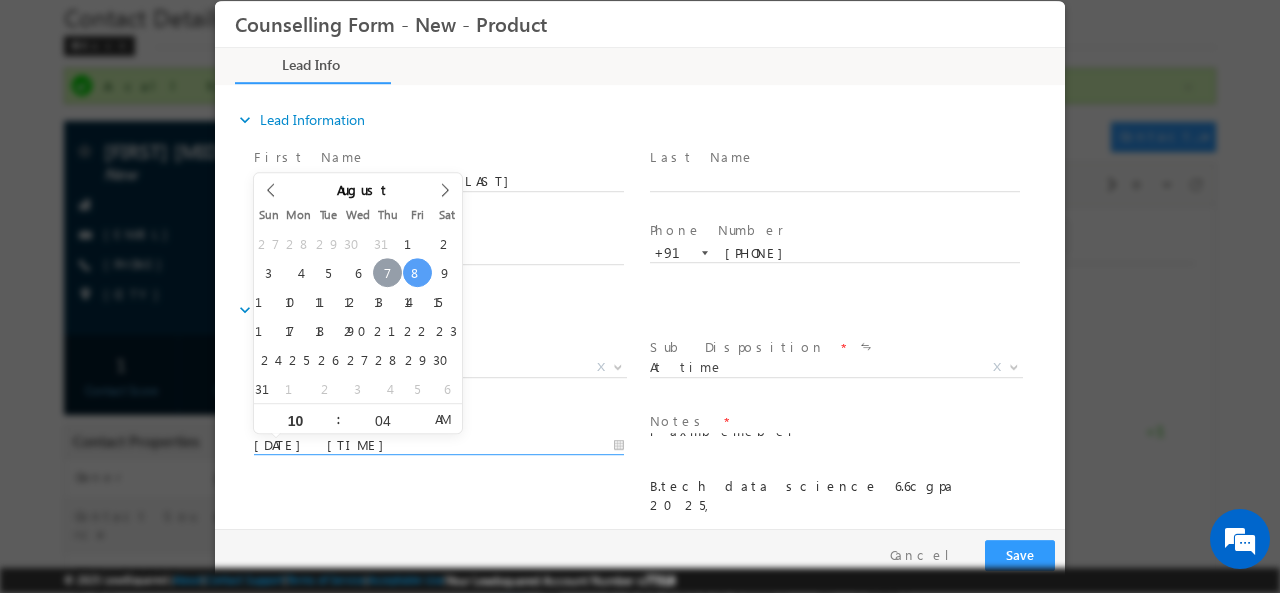type on "[DATE] [TIME]" 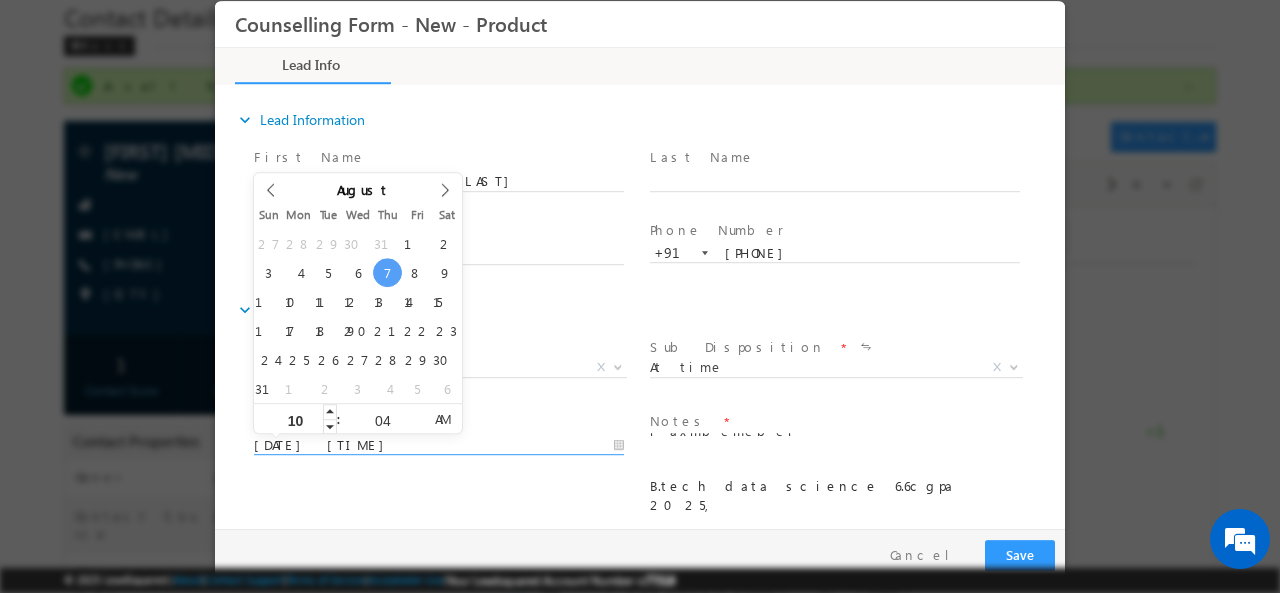click on "10" at bounding box center [295, 420] 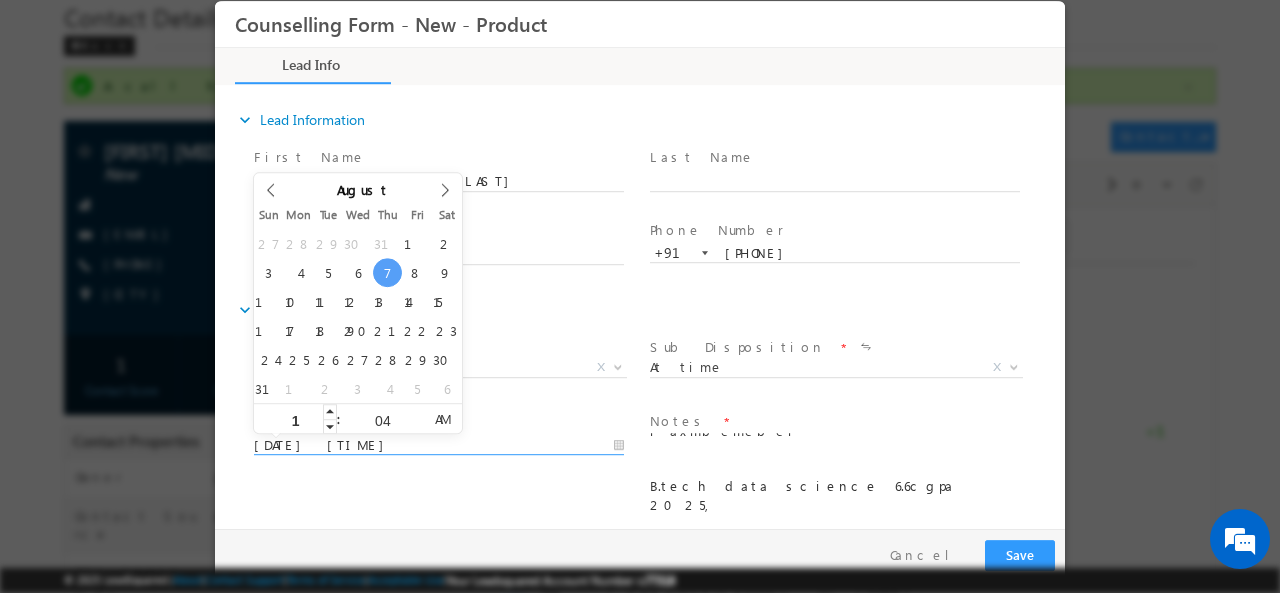 type on "11" 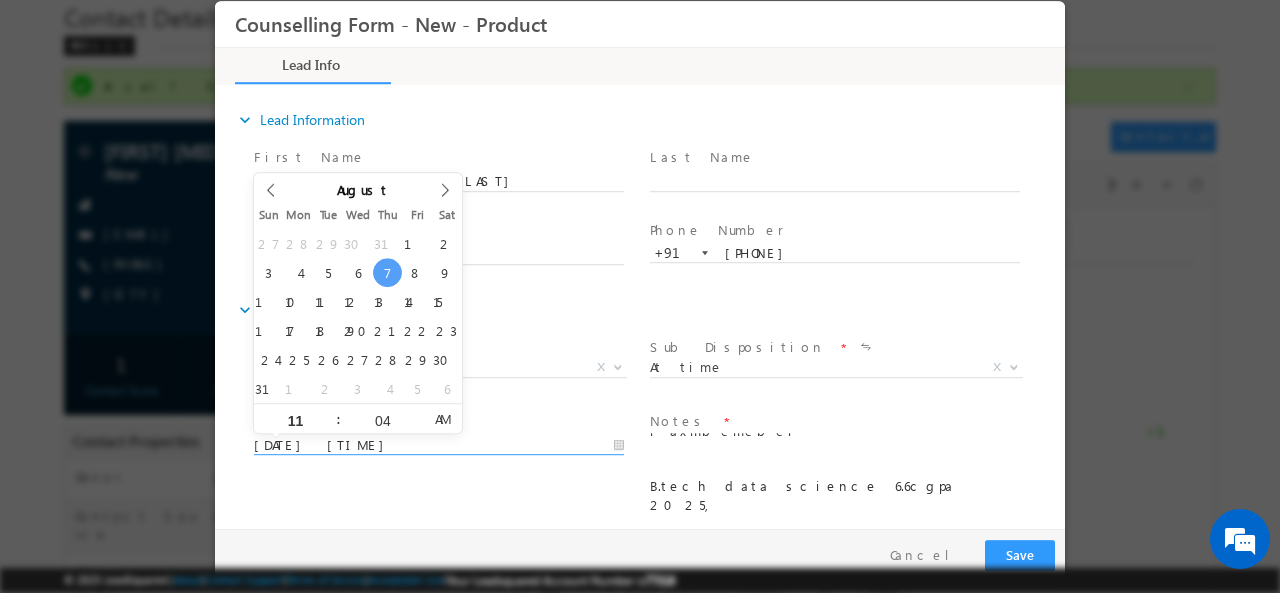 type on "[DATE] [TIME]" 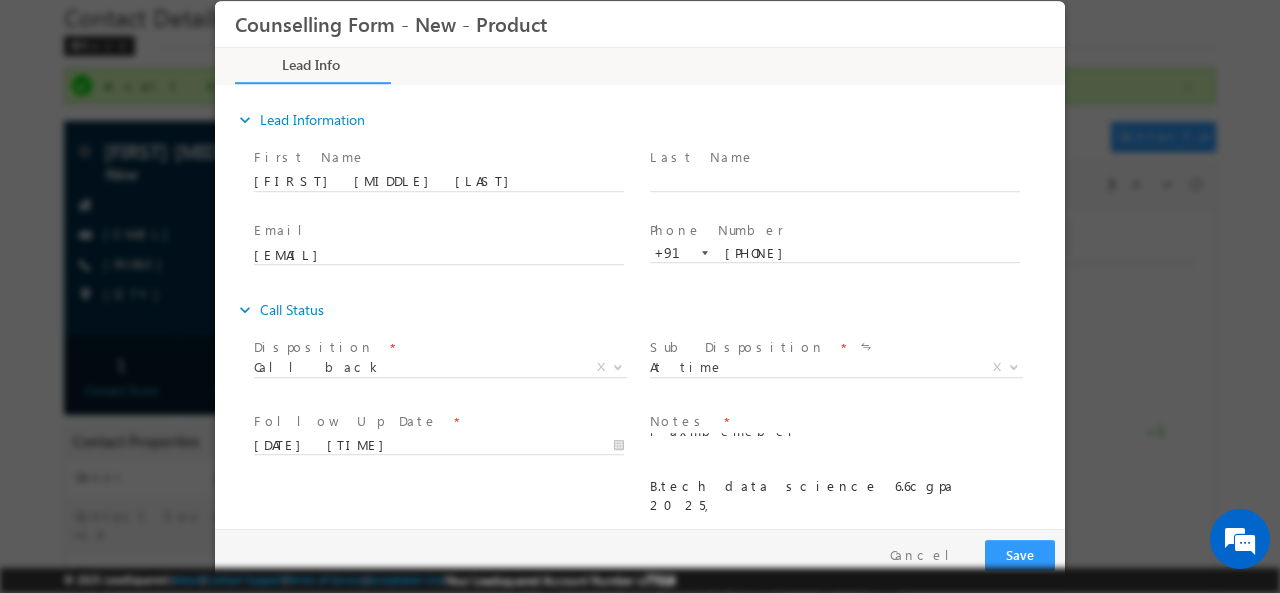 click on "MS in data science Aritficial
Sep
laxmbemeber
B.tech data science 6.6cgpa 2025,
10 th 65.3%  12th 9.gpa" at bounding box center (835, 482) 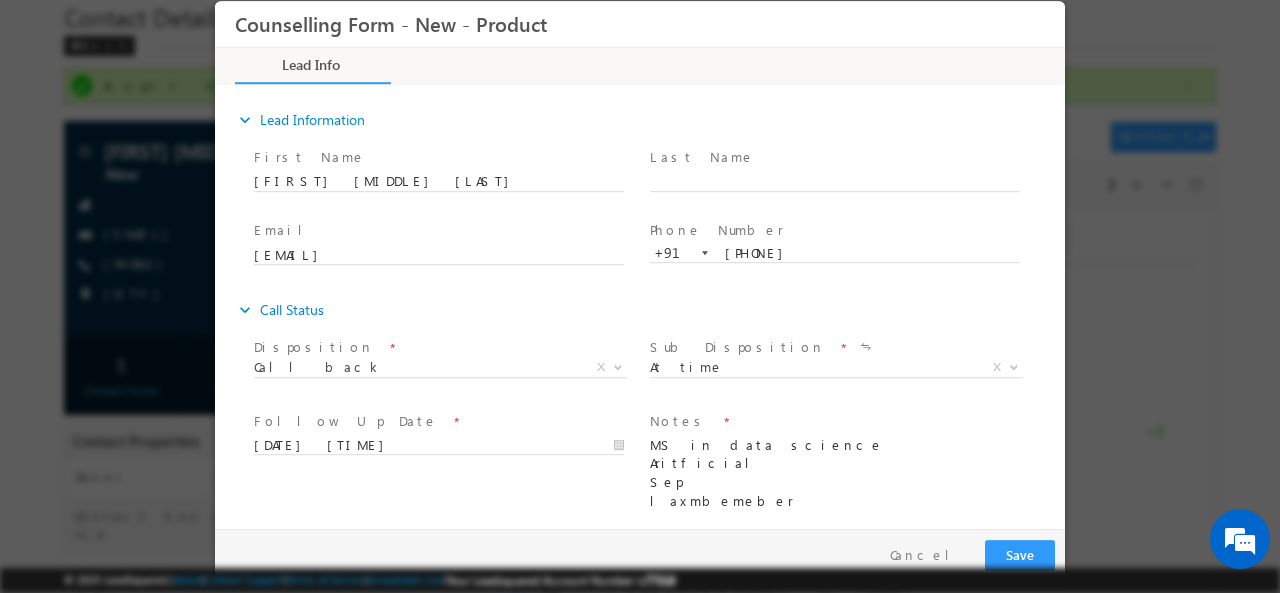 click on "MS in data science Aritficial
Sep
laxmbemeber
B.tech data science 6.6cgpa 2025,
10 th 65.3%  12th 9.gpa" at bounding box center (835, 482) 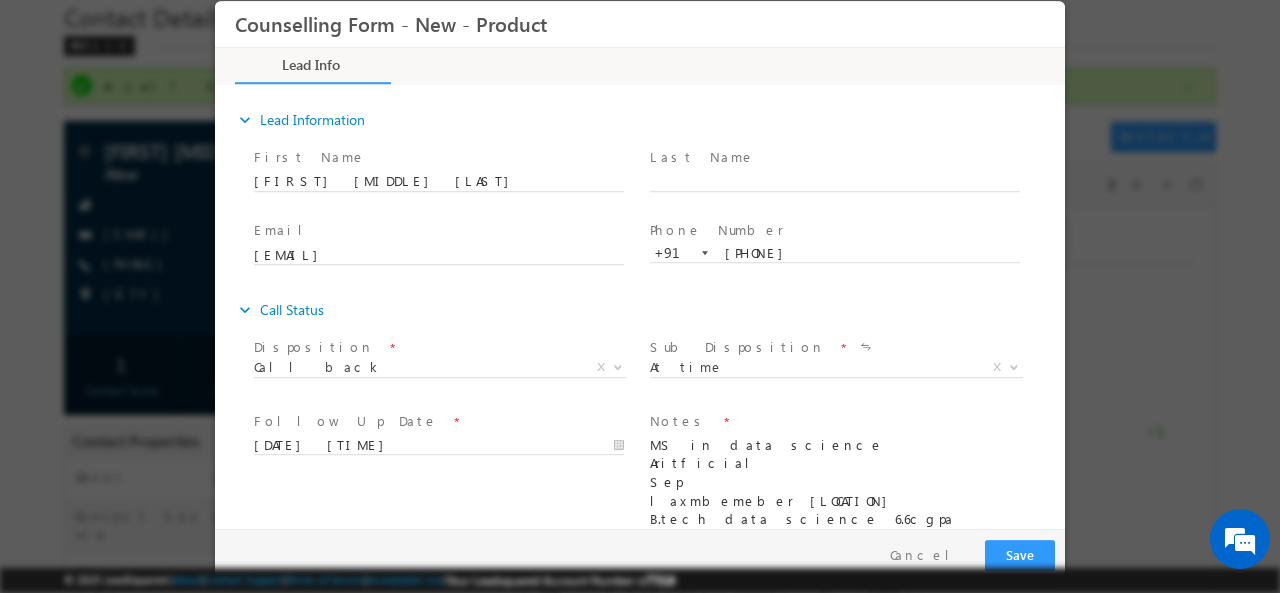 click on "MS in data science Aritficial
Sep
laxmbemeber [LOCATION]
B.tech data science 6.6cgpa 2025,
10 th 65.3%  12th 9.gpa" at bounding box center (835, 482) 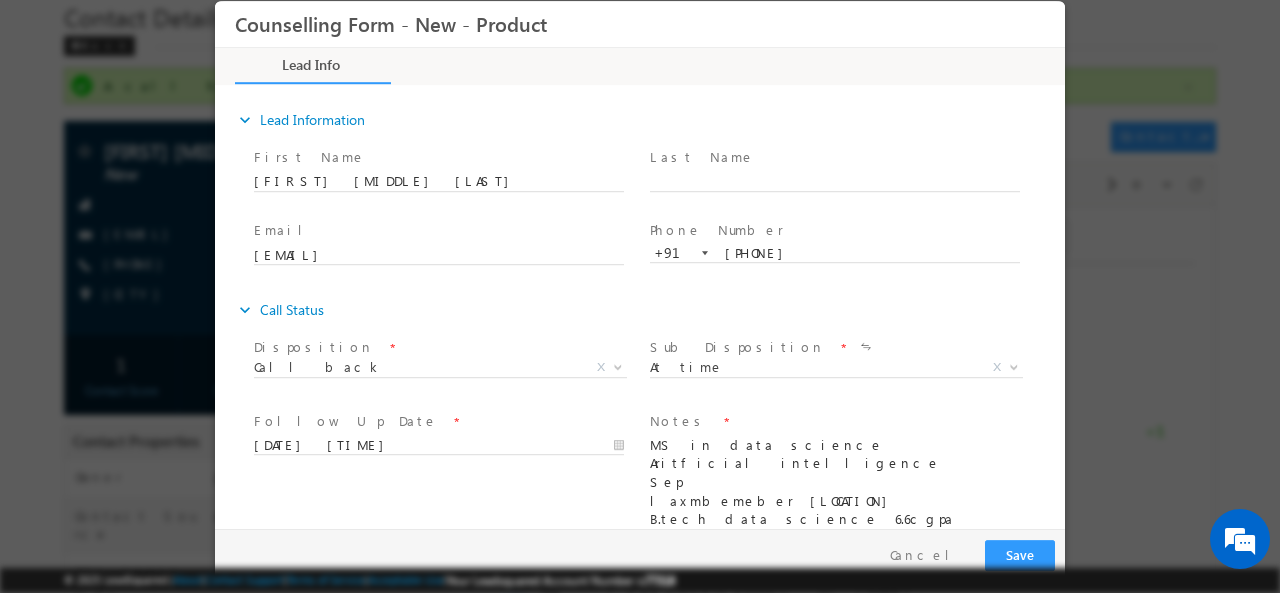 click on "MS in data science Aritficial intelligence
Sep
laxmbemeber [LOCATION]
B.tech data science 6.6cgpa 2025,
10 th 65.3%  12th 9.gpa" at bounding box center [835, 482] 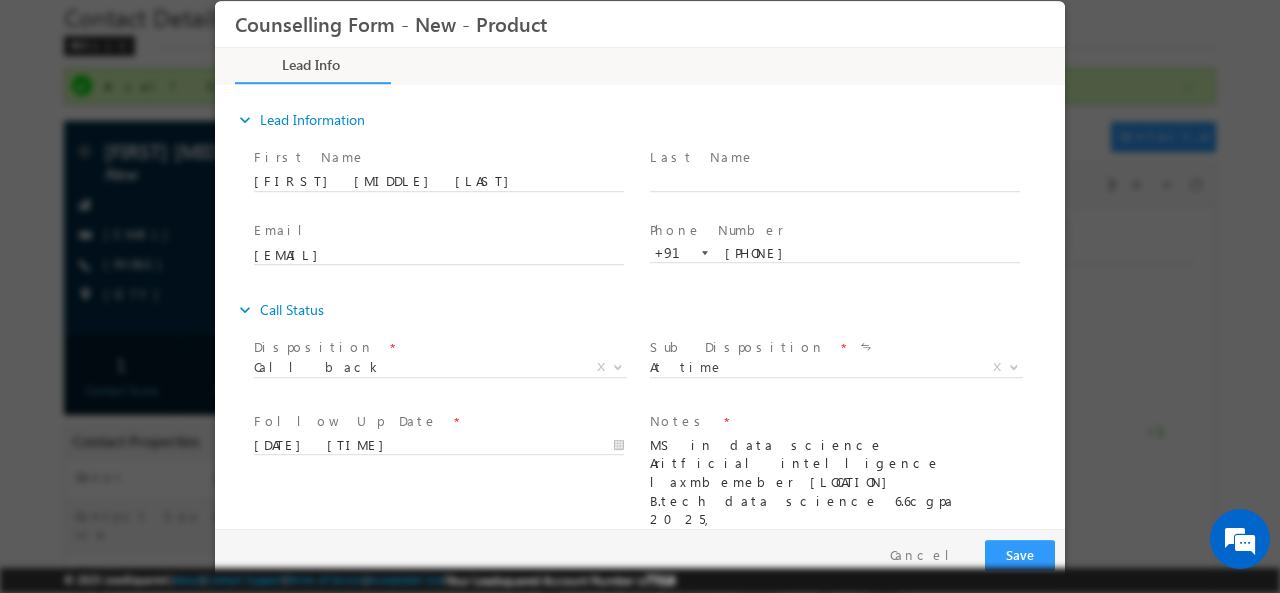 click on "MS in data science Aritficial intelligence
laxmbemeber [LOCATION]
B.tech data science 6.6cgpa 2025,
10 th 65.3%  12th 9.gpa" at bounding box center (835, 482) 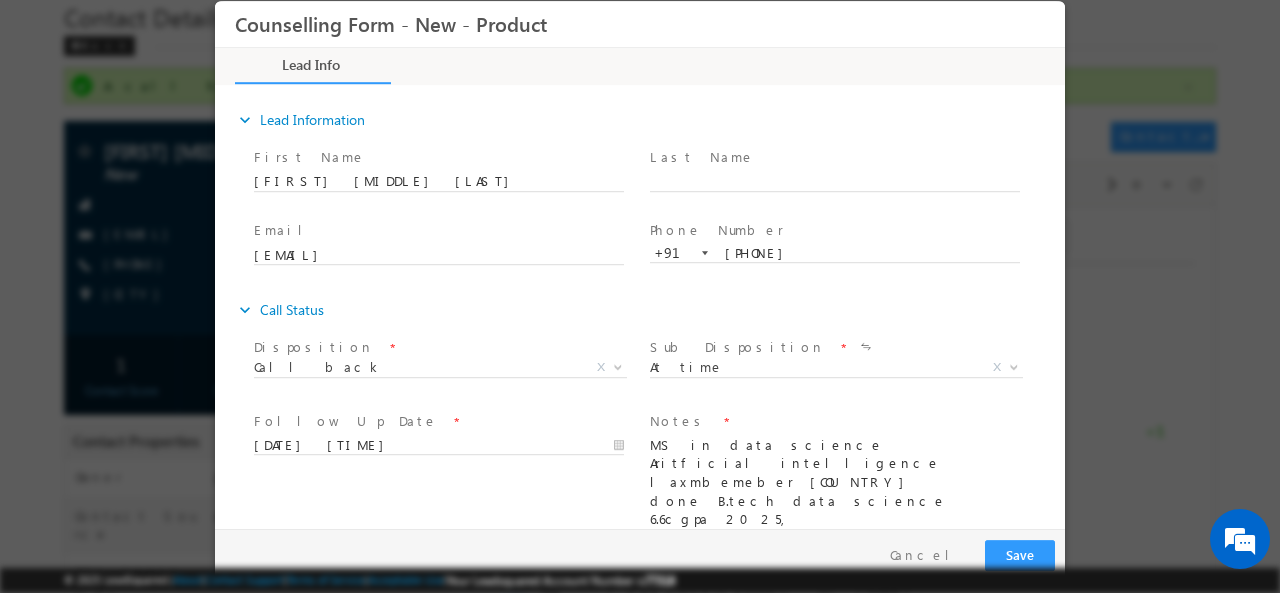 click on "MS in data science Aritficial intelligence
laxmbemeber [COUNTRY]
done B.tech data science 6.6cgpa 2025,
10 th 65.3%  12th 9.gpa" at bounding box center (835, 482) 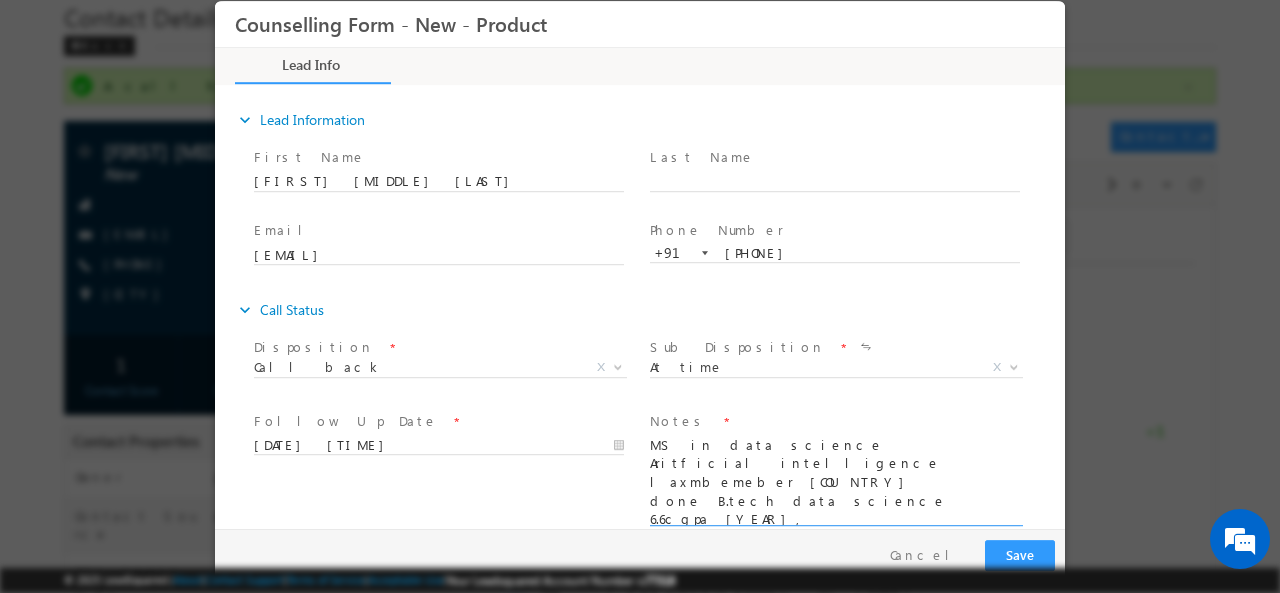 click on "MS in data science Aritficial intelligence
laxmbemeber [COUNTRY]
done B.tech data science 6.6cgpa [YEAR],
10 th 65.3%  12th 9.gpa" at bounding box center [835, 478] 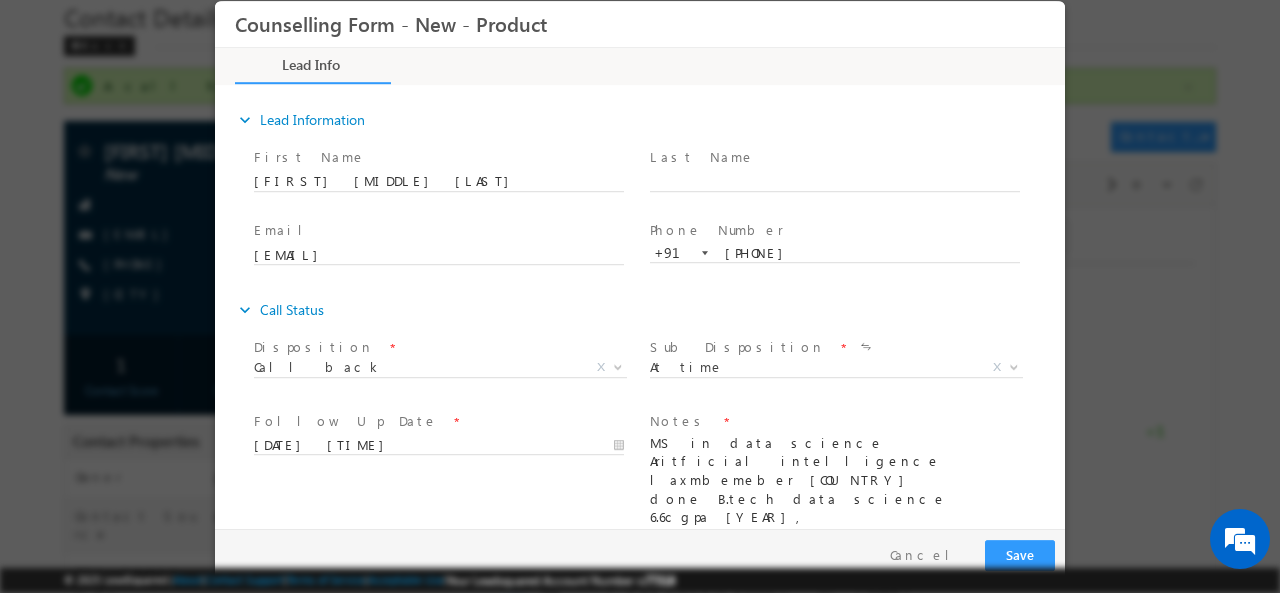 scroll, scrollTop: 14, scrollLeft: 0, axis: vertical 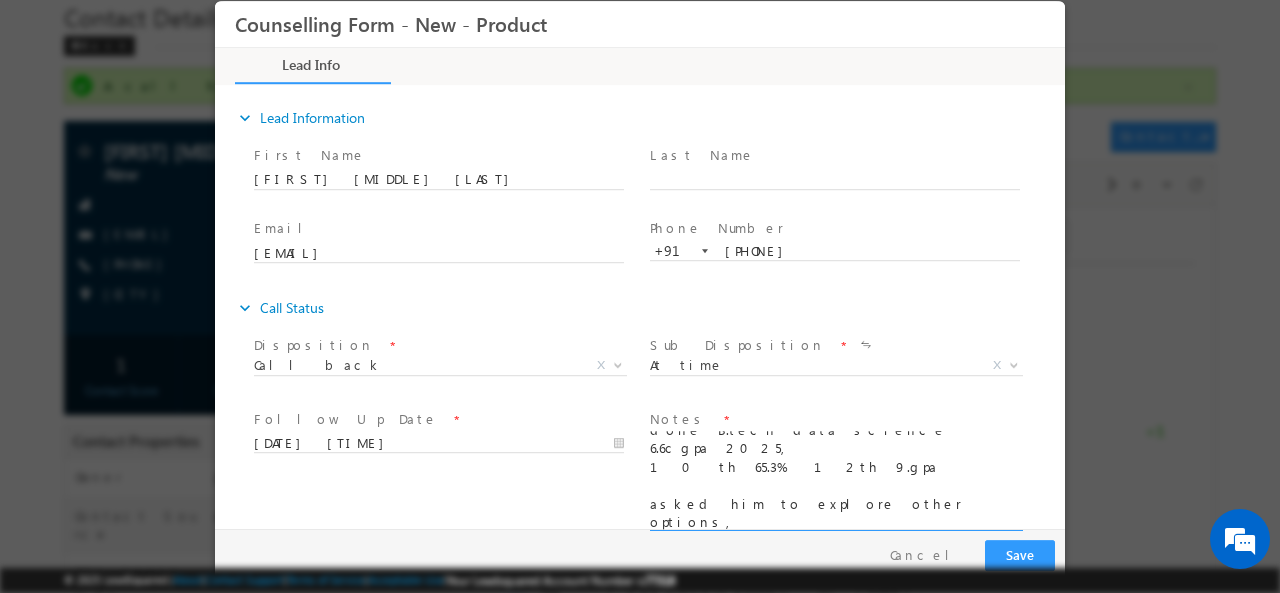 type on "MS in data science Aritficial intelligence
laxmbemeber [LOCATION]
done B.tech data science 6.6cgpa 2025,
10 th 65.3%  12th 9.gpa
asked him to explore other options,
father is farmer, will consider the alternate options. also will arrange the funds.looking for best course for his carrier job oriented" 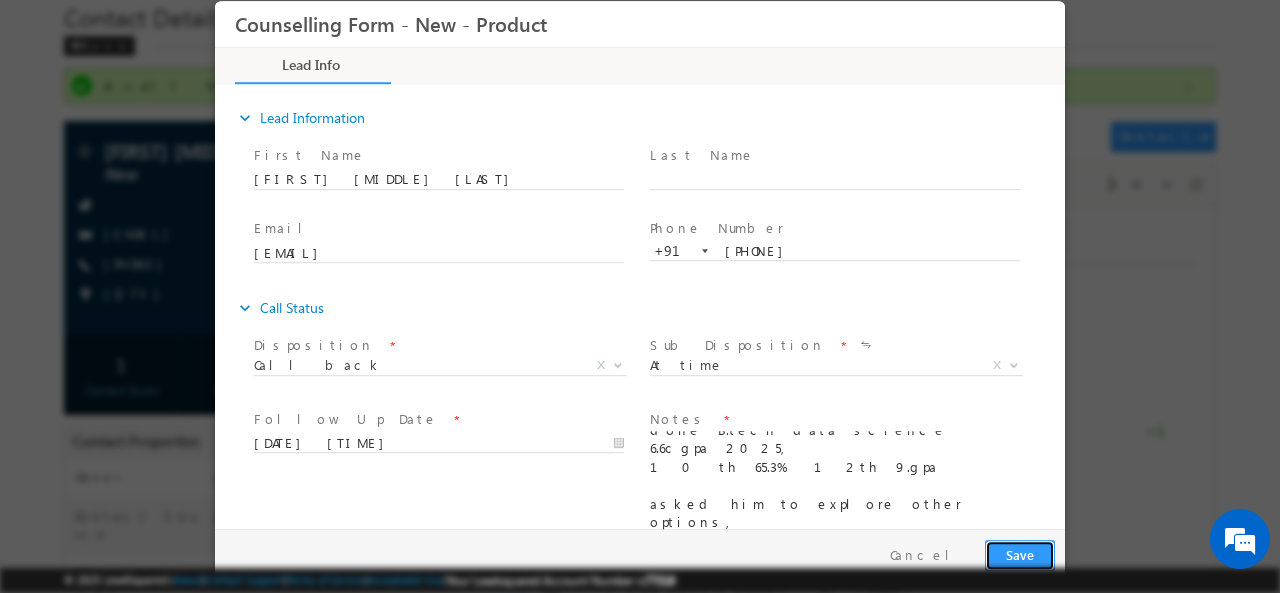click on "Save" at bounding box center [1020, 554] 